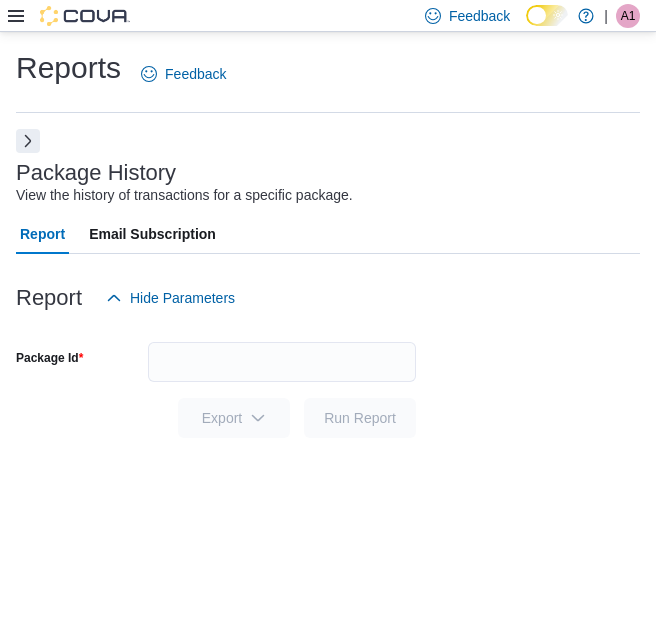 scroll, scrollTop: 0, scrollLeft: 0, axis: both 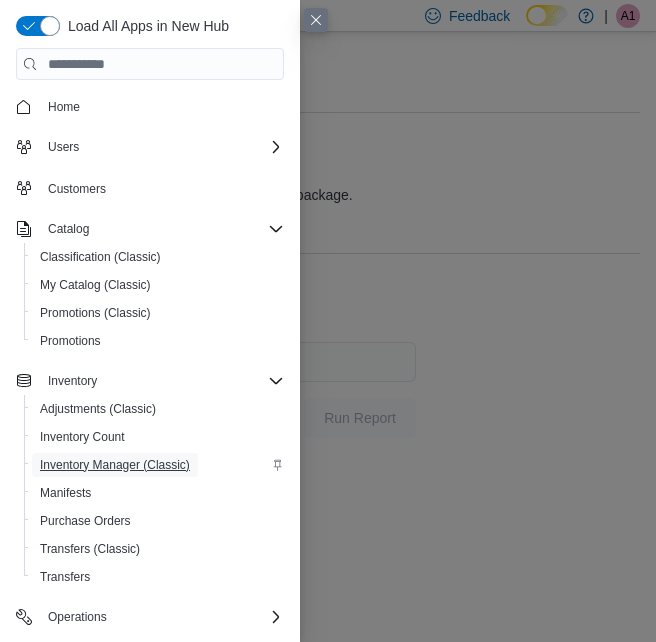 click on "Inventory Manager (Classic)" at bounding box center [115, 465] 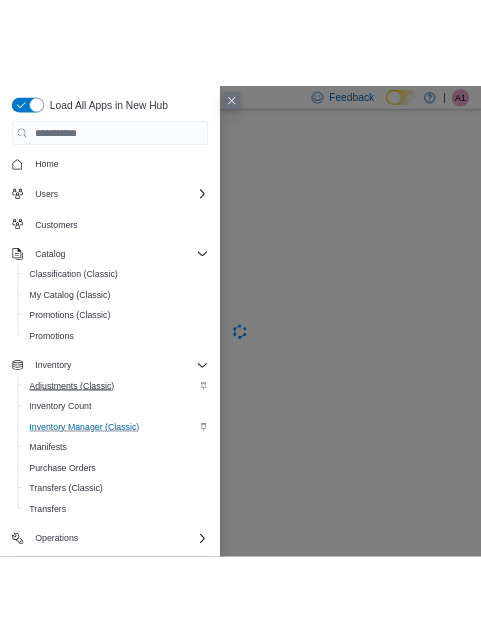 scroll, scrollTop: 0, scrollLeft: 0, axis: both 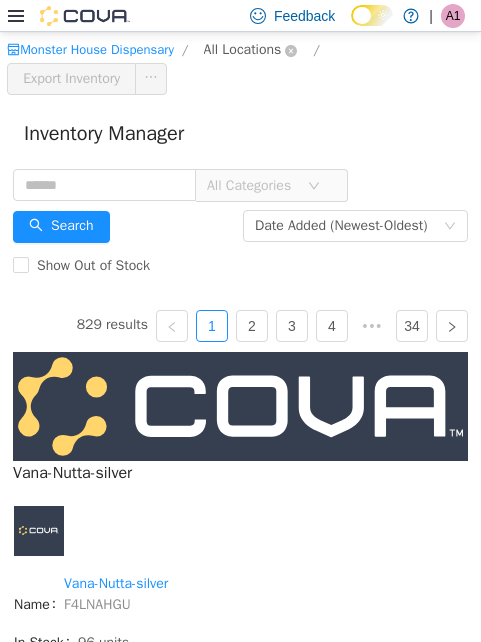 click on "All Locations" at bounding box center [243, 50] 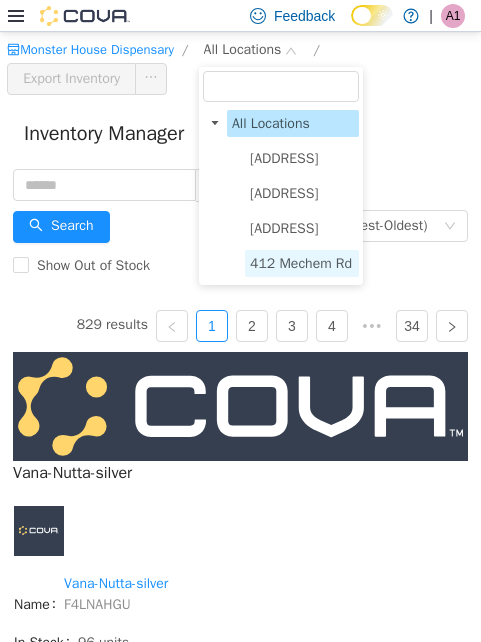 click on "412 Mechem Rd" at bounding box center (301, 263) 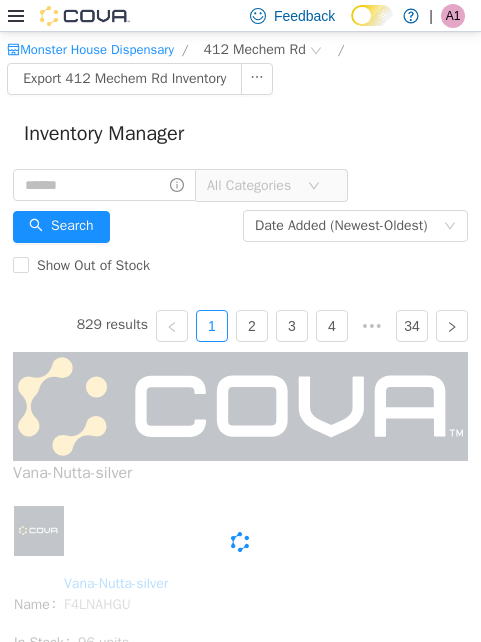 click on "Inventory Manager" at bounding box center [240, 134] 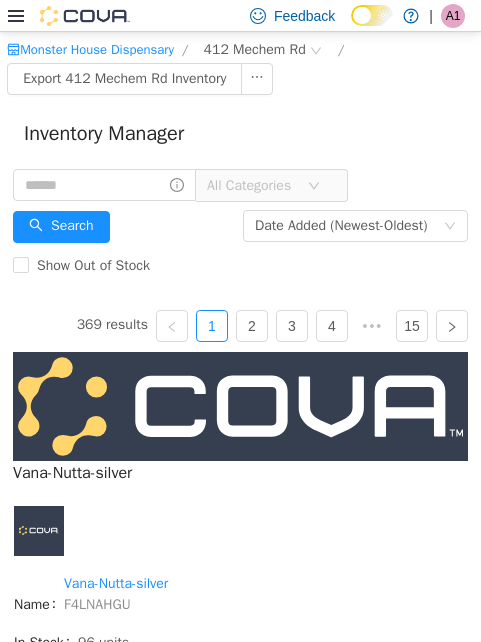 click on "Inventory Manager" at bounding box center [240, 134] 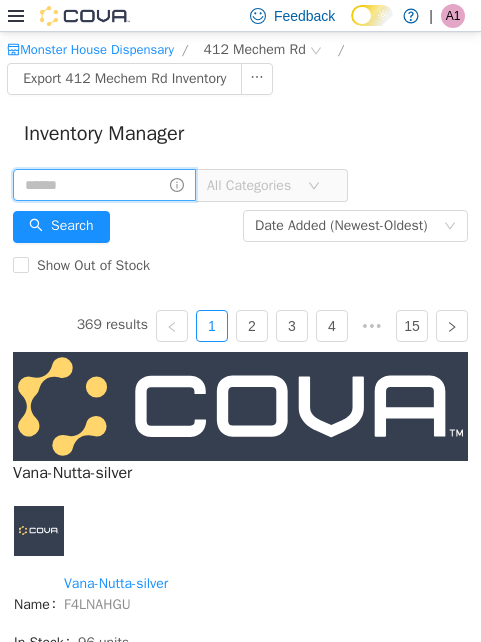 click at bounding box center [104, 185] 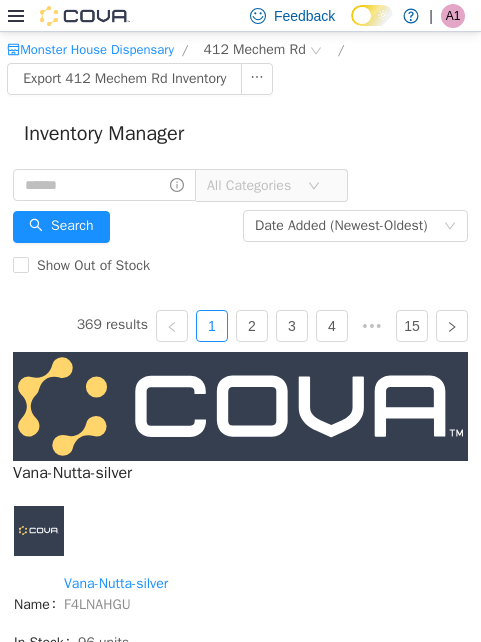 click on "All Categories" at bounding box center (252, 186) 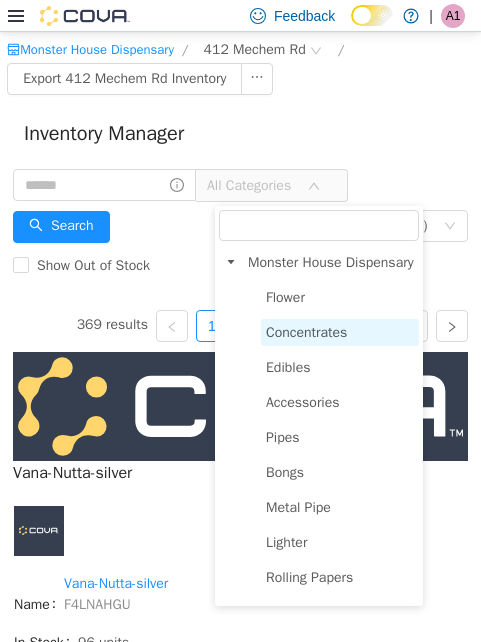 click on "Concentrates" at bounding box center (306, 332) 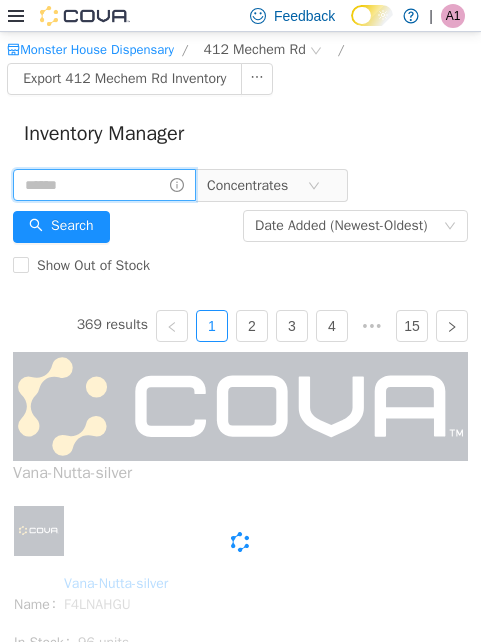 click at bounding box center [104, 185] 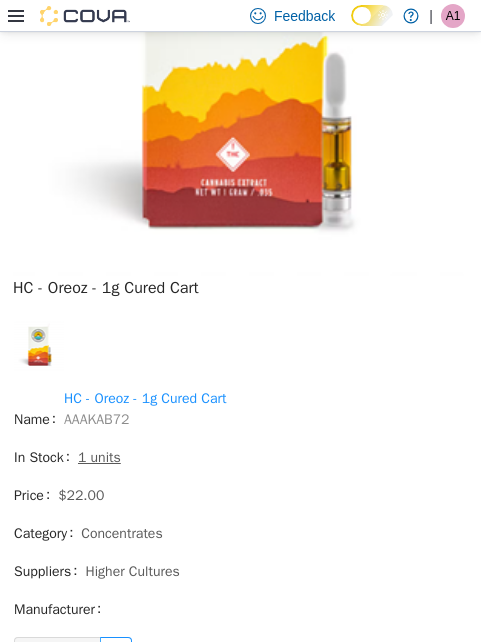 scroll, scrollTop: 1133, scrollLeft: 0, axis: vertical 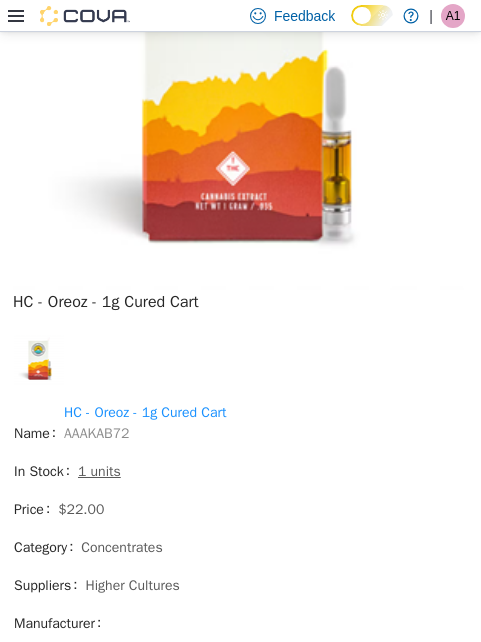 click at bounding box center [240, 367] 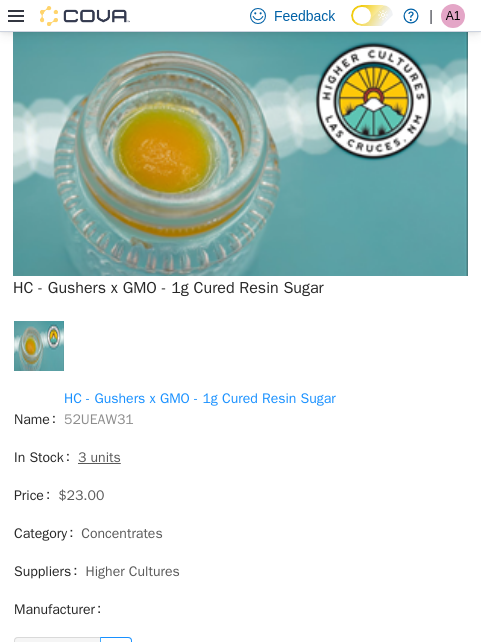 scroll, scrollTop: 10994, scrollLeft: 0, axis: vertical 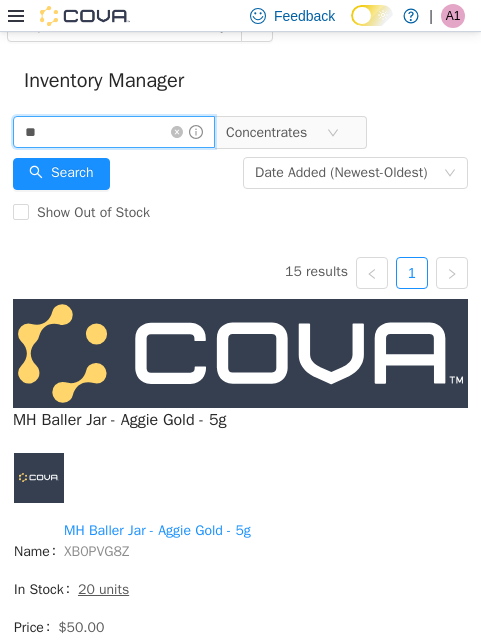 drag, startPoint x: 108, startPoint y: 126, endPoint x: -36, endPoint y: 130, distance: 144.05554 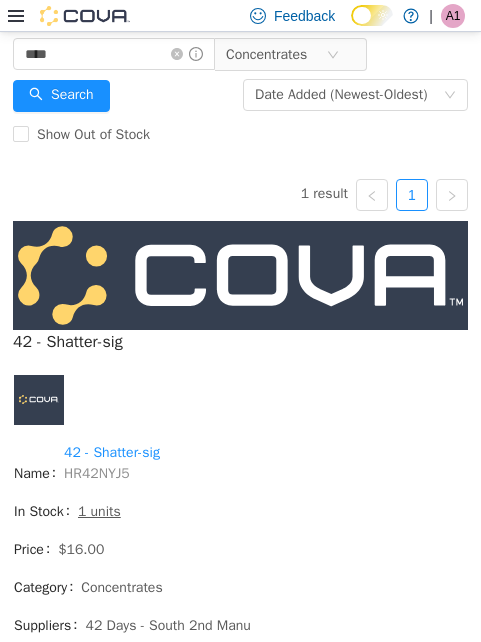 scroll, scrollTop: 112, scrollLeft: 0, axis: vertical 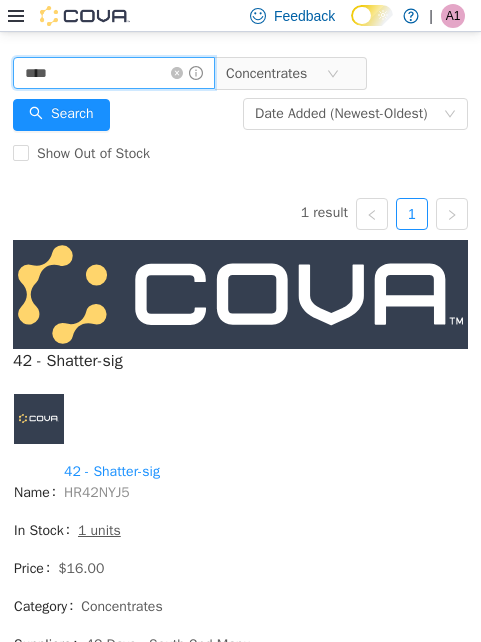 drag, startPoint x: 88, startPoint y: 72, endPoint x: 28, endPoint y: 78, distance: 60.299255 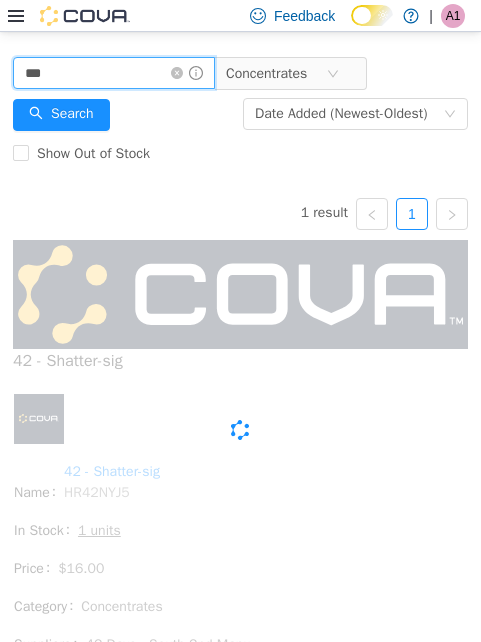 scroll, scrollTop: 0, scrollLeft: 0, axis: both 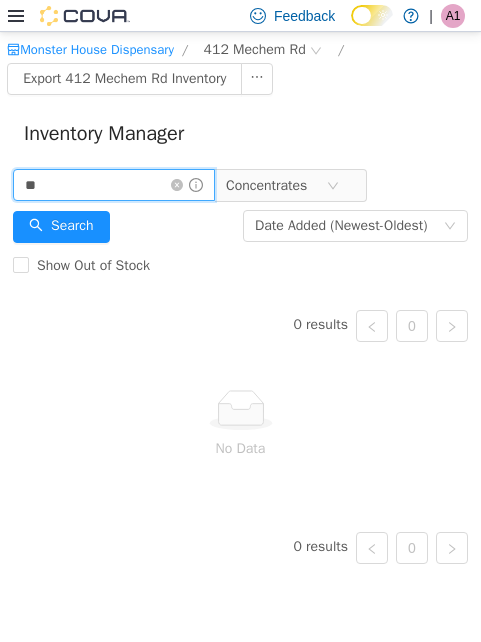 type on "*" 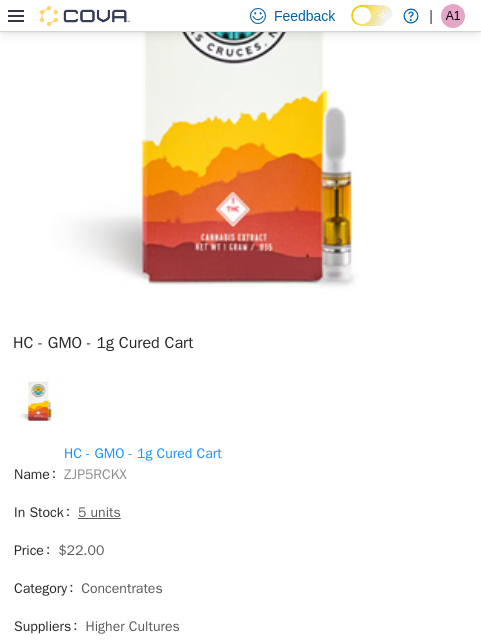 scroll, scrollTop: 2000, scrollLeft: 0, axis: vertical 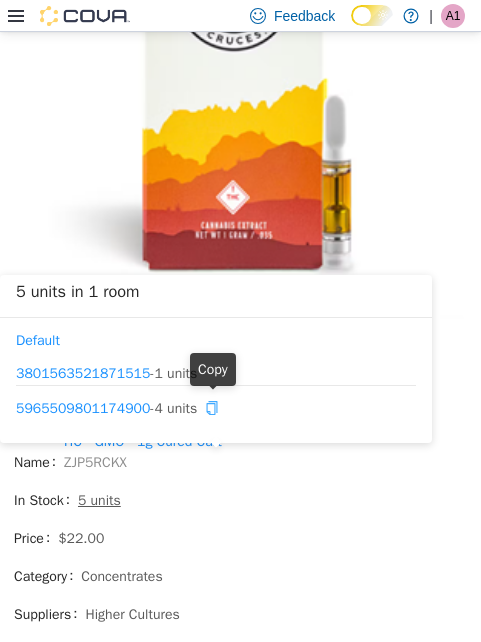 drag, startPoint x: 217, startPoint y: 398, endPoint x: 219, endPoint y: 415, distance: 17.117243 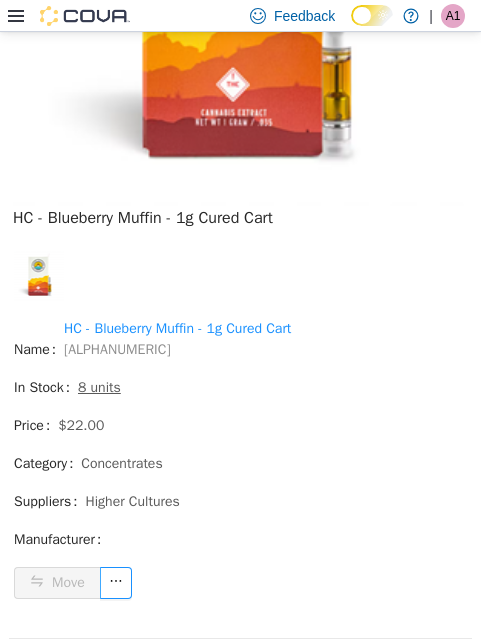 scroll, scrollTop: 5067, scrollLeft: 0, axis: vertical 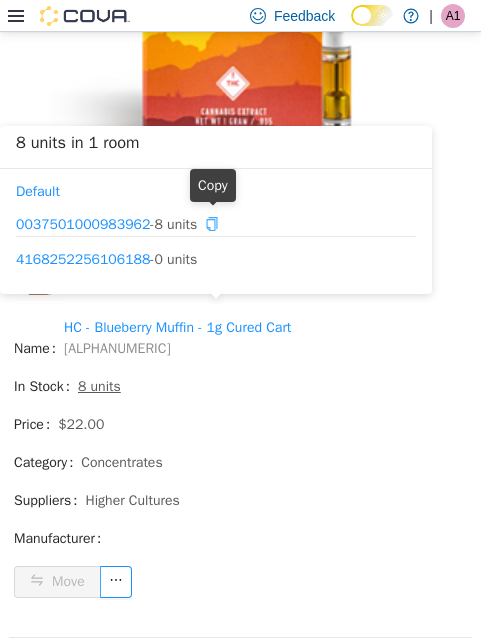 click 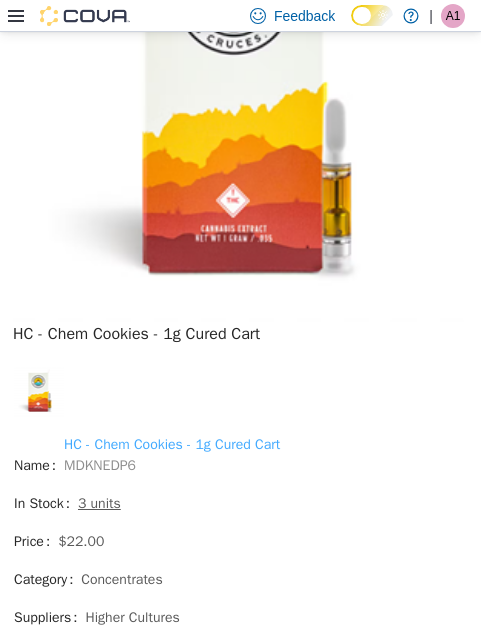 scroll, scrollTop: 7333, scrollLeft: 0, axis: vertical 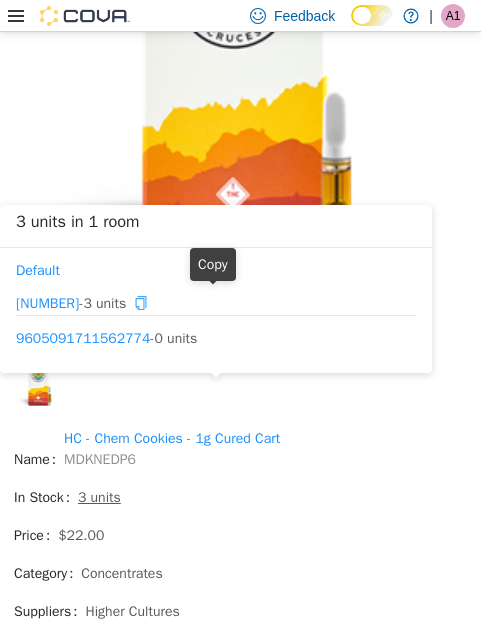 drag, startPoint x: 219, startPoint y: 301, endPoint x: 158, endPoint y: 388, distance: 106.25441 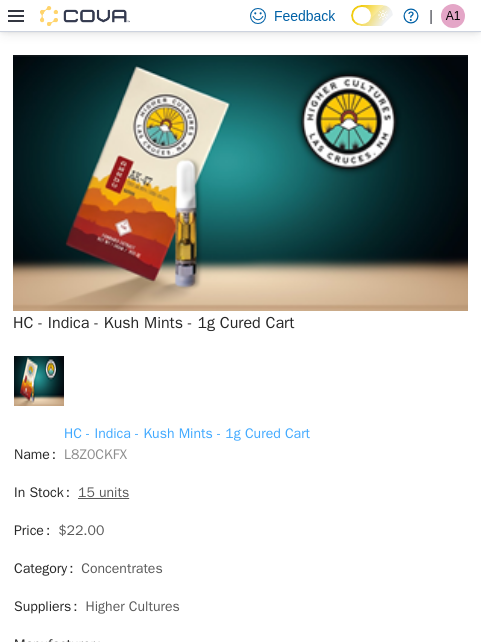 scroll, scrollTop: 8100, scrollLeft: 0, axis: vertical 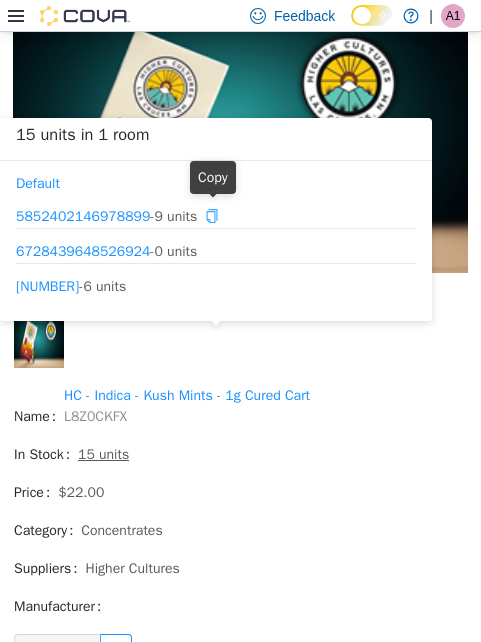 click 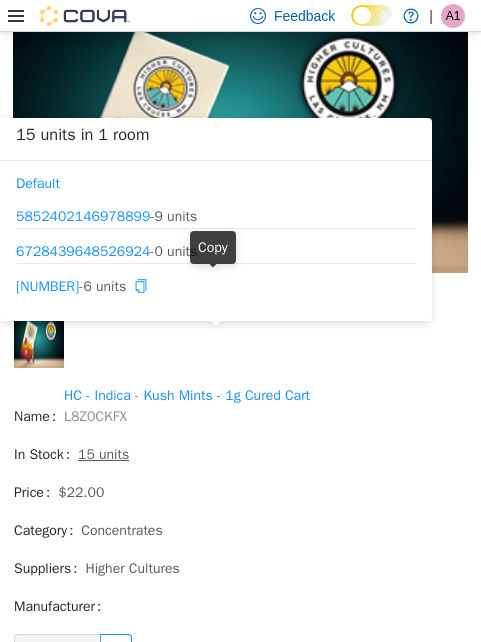 click 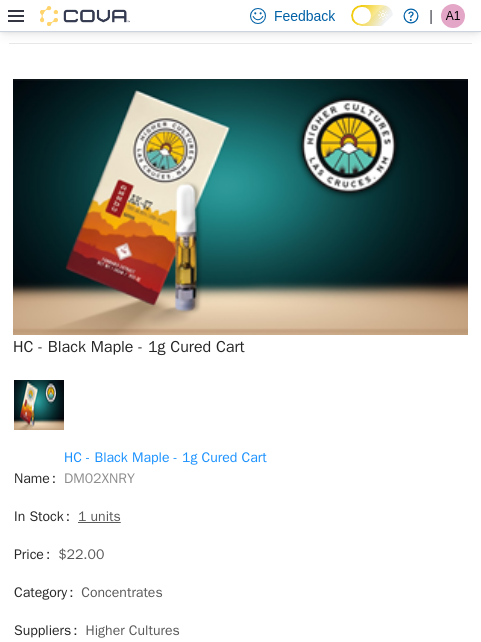 scroll, scrollTop: 8767, scrollLeft: 0, axis: vertical 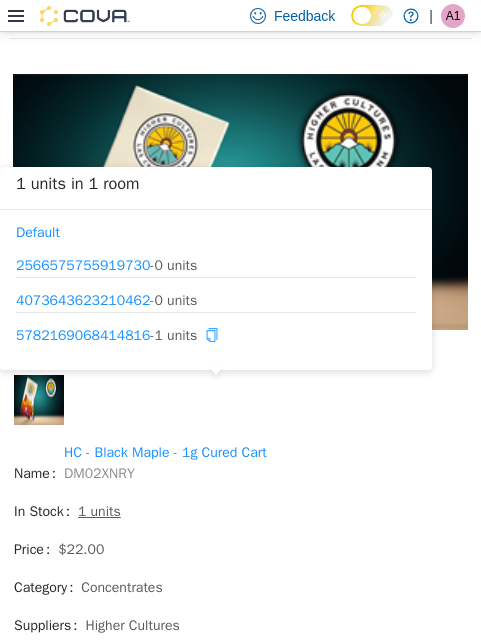 click 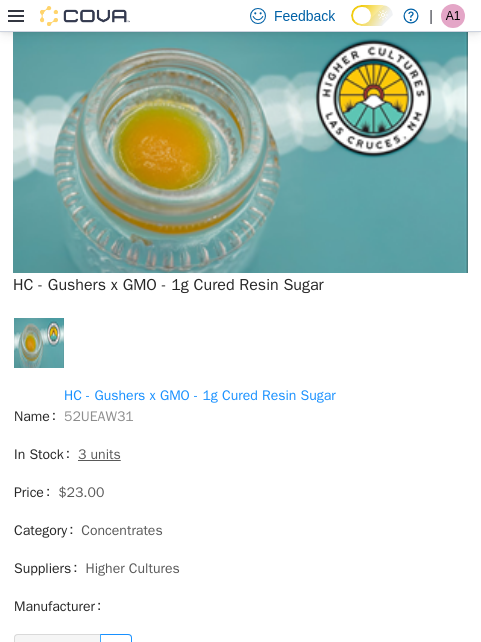 scroll, scrollTop: 10994, scrollLeft: 0, axis: vertical 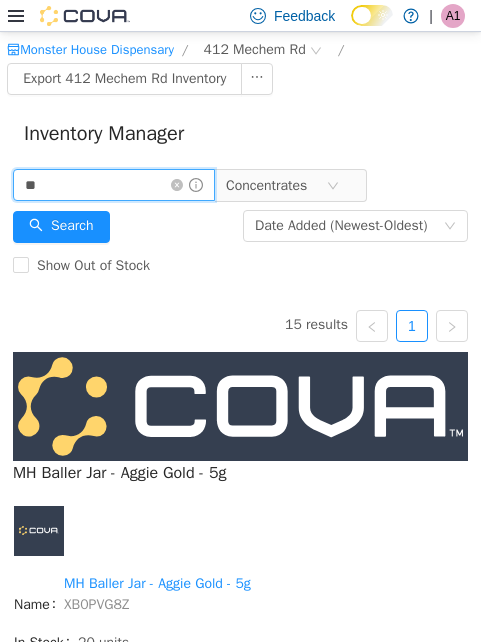 drag, startPoint x: 58, startPoint y: 194, endPoint x: -51, endPoint y: 173, distance: 111.0045 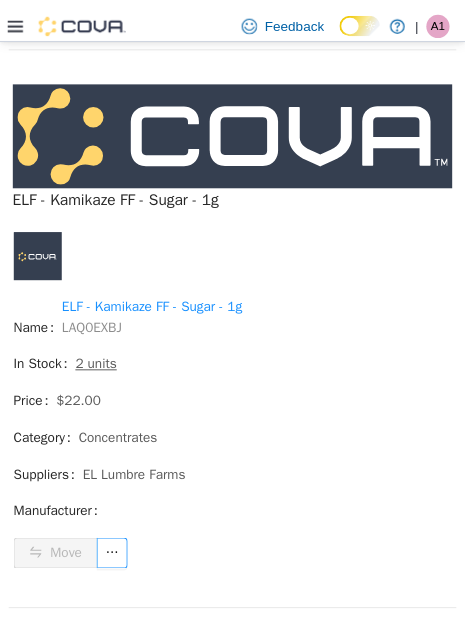 scroll, scrollTop: 904, scrollLeft: 0, axis: vertical 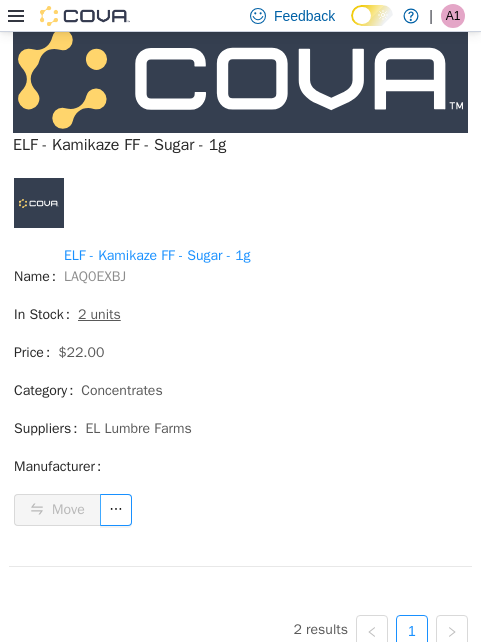 click on "*** Concentrates Date Added (Newest-Oldest) Search Show Out of Stock 2 results 1 25 / page ELF - Mama's Star - Diamonds - 1g Name ELF - Mama's Star - Diamonds - 1g RC65WCUF In Stock 1 units Price $22.00 Category Concentrates Suppliers EL Lumbre Farms Manufacturer Move ELF - Kamikaze FF - Sugar - 1g Name ELF - Kamikaze FF - Sugar - 1g LAQ0EXBJ In Stock 2 units Price $22.00 Category Concentrates Suppliers EL Lumbre Farms Manufacturer Move 2 results 1 25 / page" at bounding box center [240, -46] 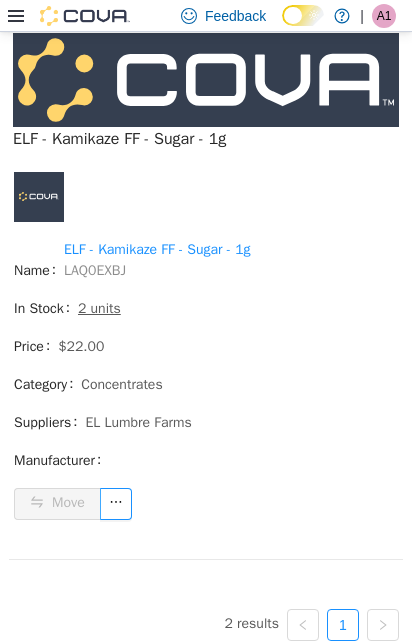 scroll, scrollTop: 873, scrollLeft: 0, axis: vertical 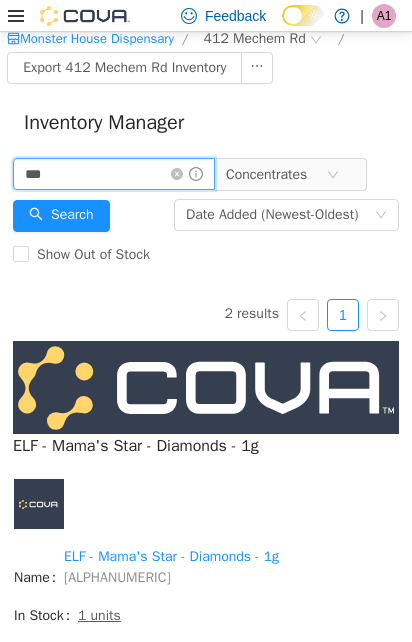 drag, startPoint x: 77, startPoint y: 159, endPoint x: -16, endPoint y: 163, distance: 93.08598 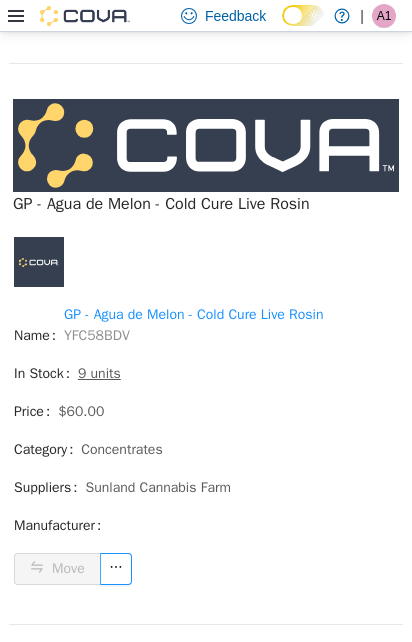 scroll, scrollTop: 4219, scrollLeft: 0, axis: vertical 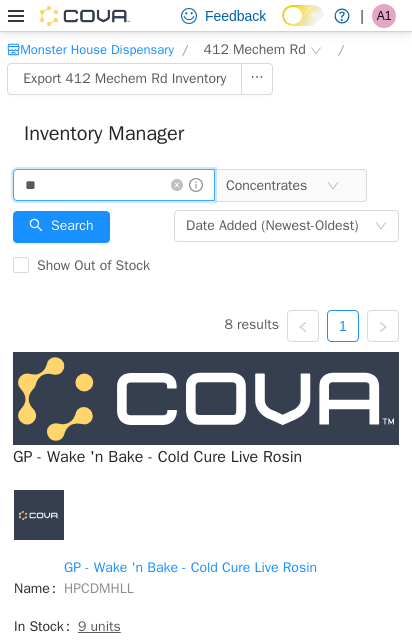 drag, startPoint x: 78, startPoint y: 180, endPoint x: 18, endPoint y: 186, distance: 60.299255 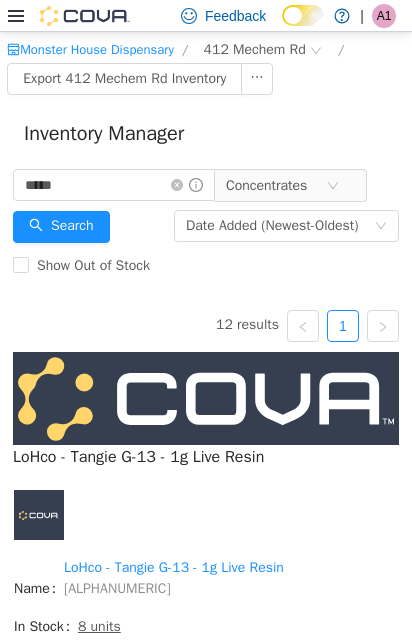click on "Inventory Manager" at bounding box center [206, 134] 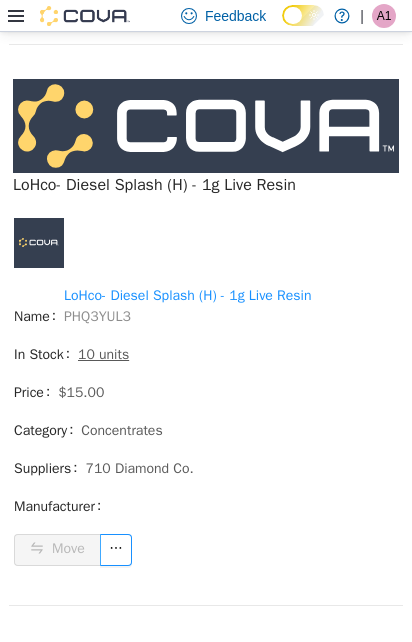 scroll, scrollTop: 6495, scrollLeft: 0, axis: vertical 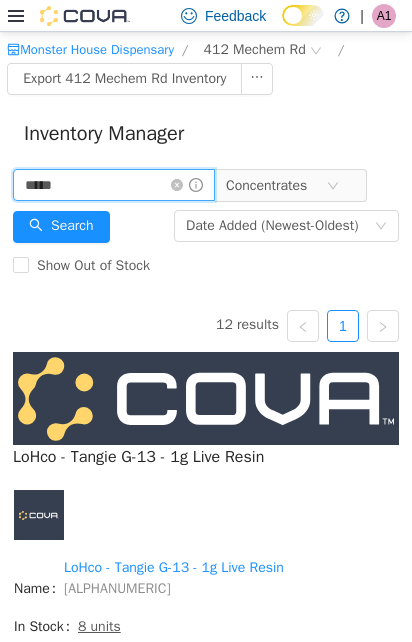 drag, startPoint x: 109, startPoint y: 185, endPoint x: -32, endPoint y: 190, distance: 141.08862 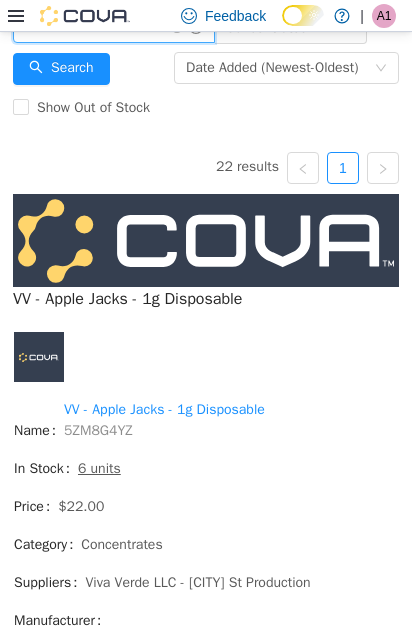 scroll, scrollTop: 167, scrollLeft: 0, axis: vertical 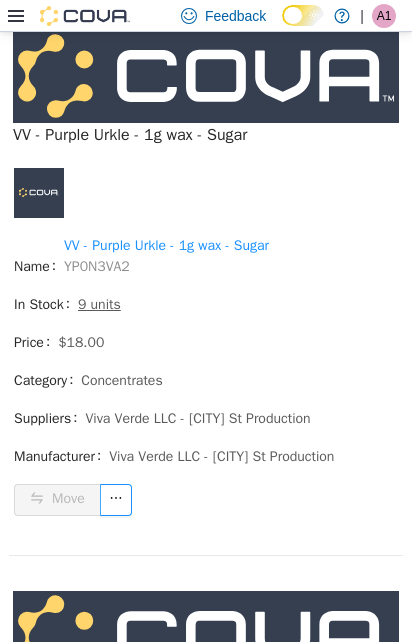 click on "In Stock 9 units" at bounding box center [206, 312] 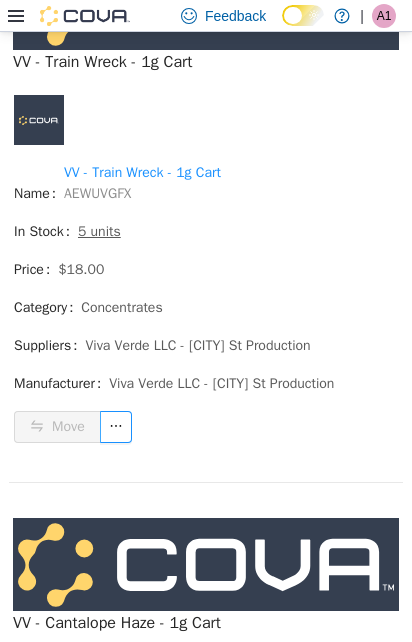 scroll, scrollTop: 4894, scrollLeft: 0, axis: vertical 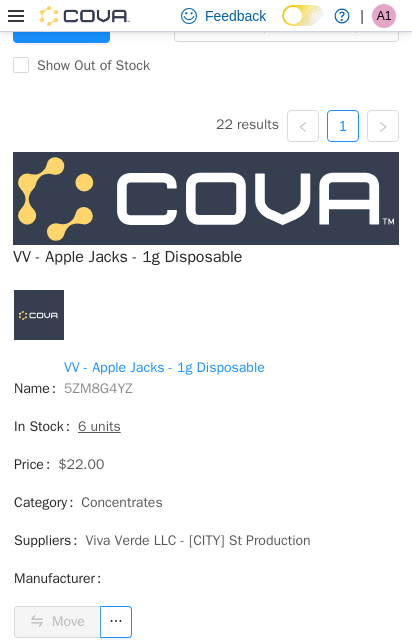 click on "5ZM8G4YZ" at bounding box center (98, 388) 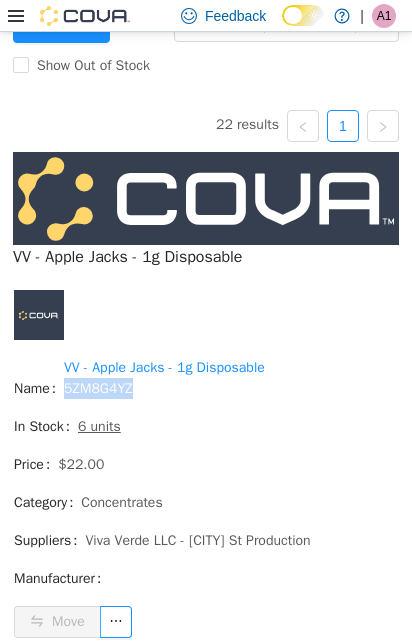 click on "5ZM8G4YZ" at bounding box center (98, 388) 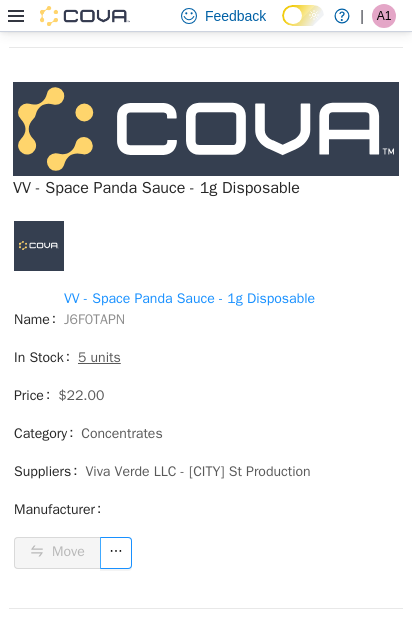 scroll, scrollTop: 833, scrollLeft: 0, axis: vertical 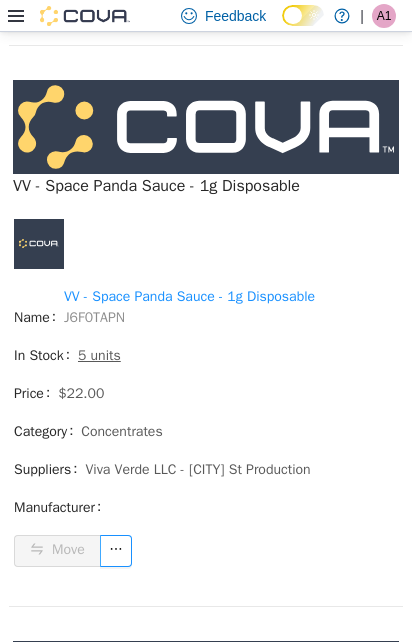 click on "J6F0TAPN" at bounding box center (94, 317) 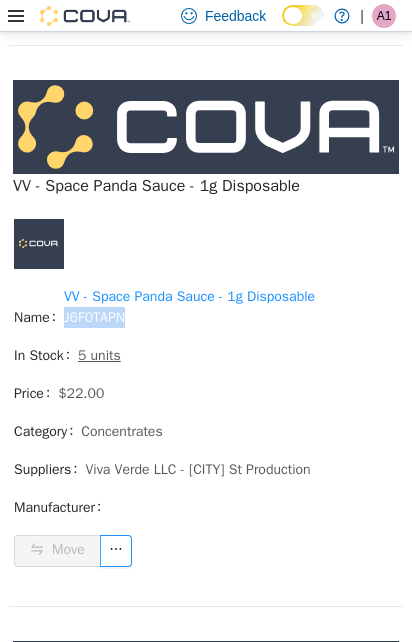 click on "J6F0TAPN" at bounding box center (94, 317) 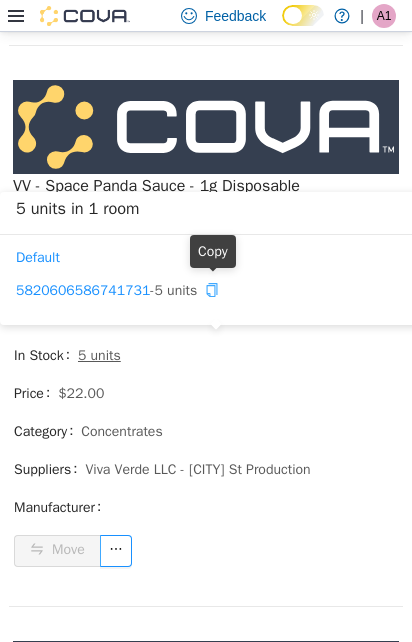 click 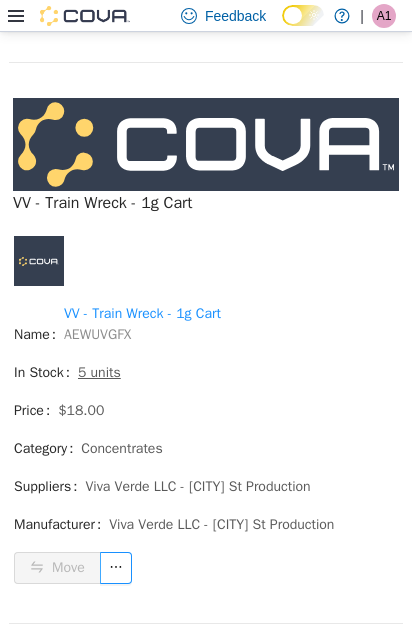 scroll, scrollTop: 4867, scrollLeft: 0, axis: vertical 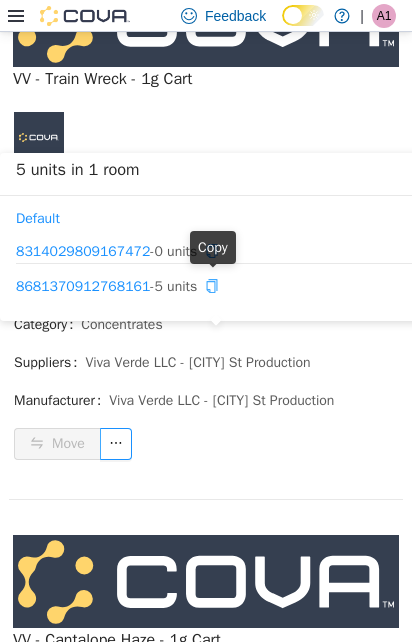 click 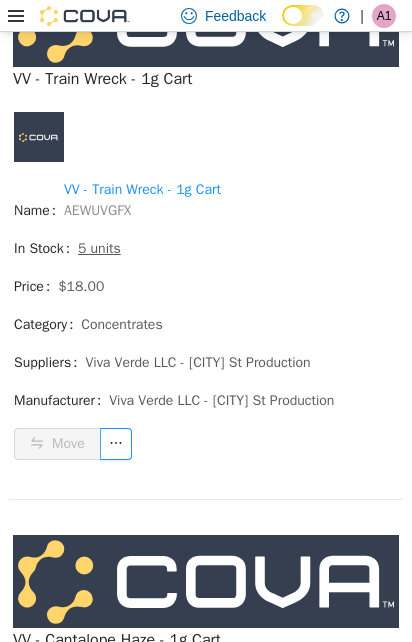click on "AEWUVGFX" at bounding box center [97, 210] 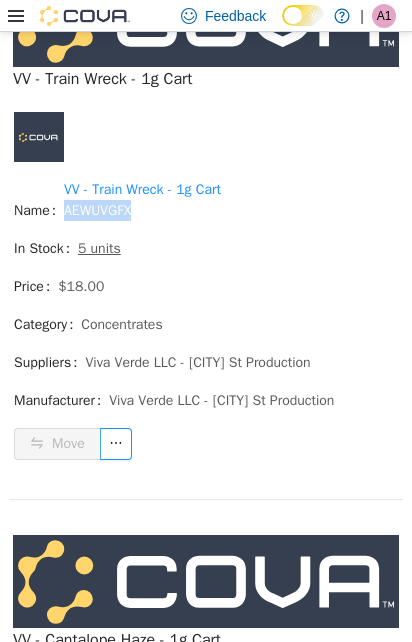 click on "AEWUVGFX" at bounding box center (97, 210) 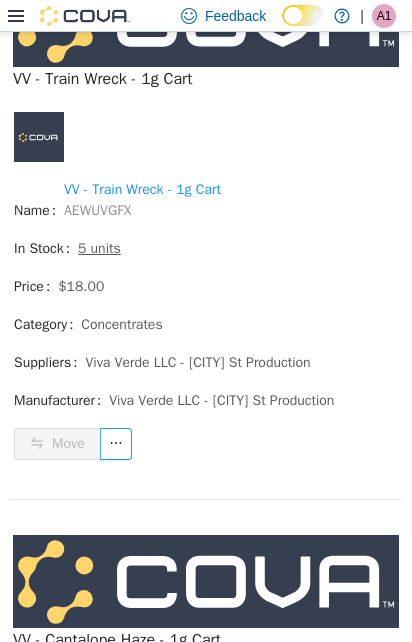 drag, startPoint x: 119, startPoint y: 312, endPoint x: 89, endPoint y: 307, distance: 30.413813 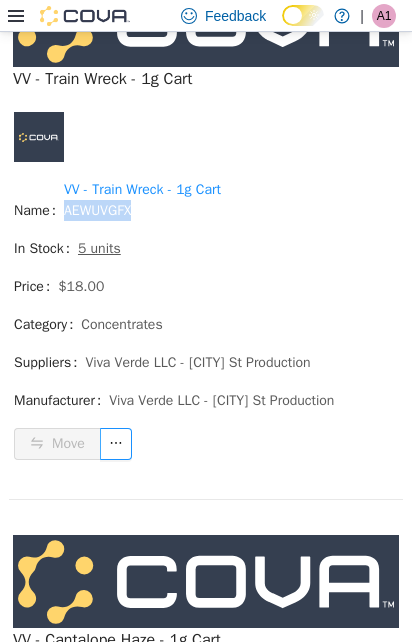 click on "AEWUVGFX" at bounding box center [97, 210] 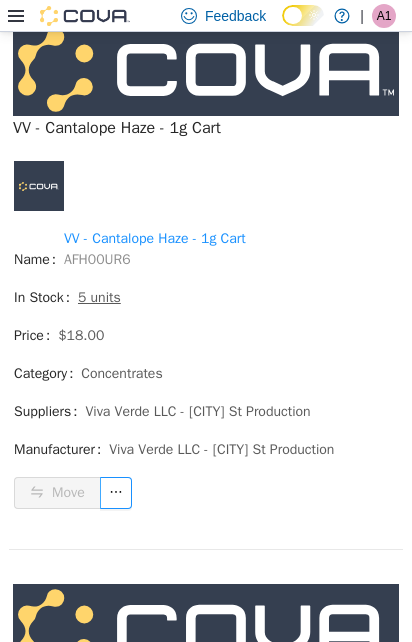 scroll, scrollTop: 5433, scrollLeft: 0, axis: vertical 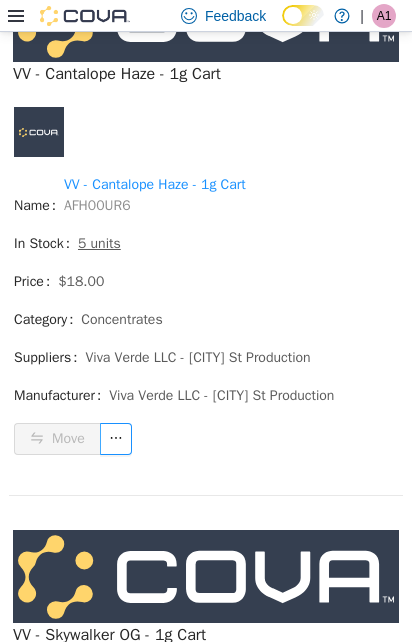 click on "AFH00UR6" at bounding box center [97, 205] 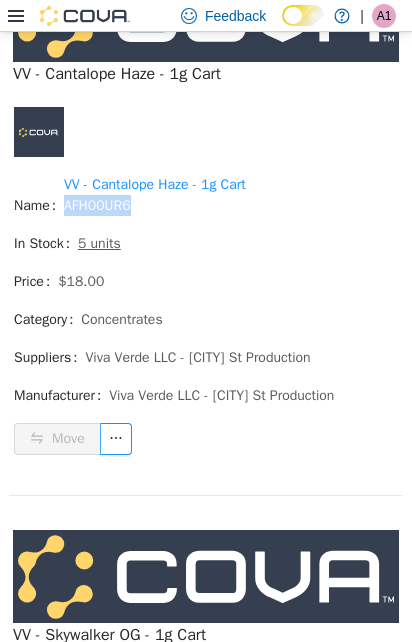 click on "AFH00UR6" at bounding box center [97, 205] 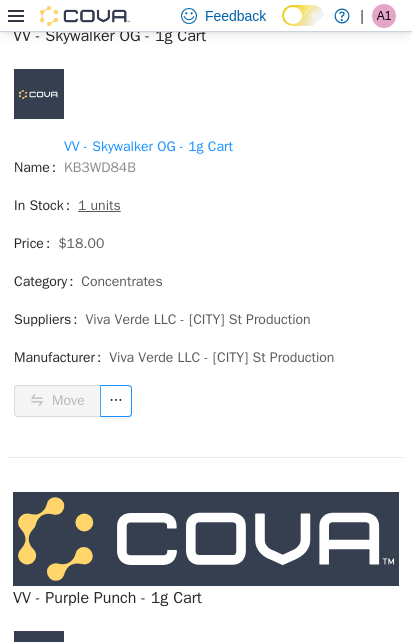 scroll, scrollTop: 6033, scrollLeft: 0, axis: vertical 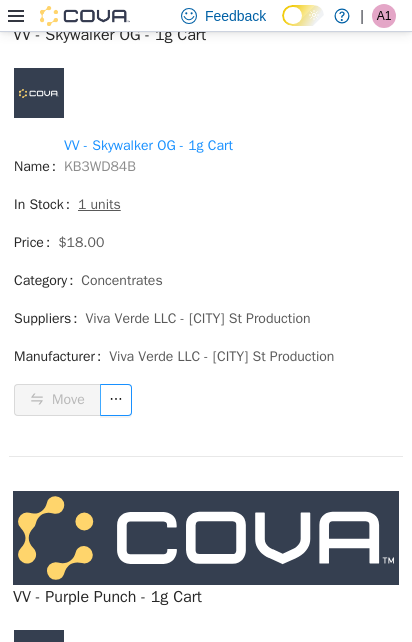 click on "KB3WD84B" at bounding box center [100, 166] 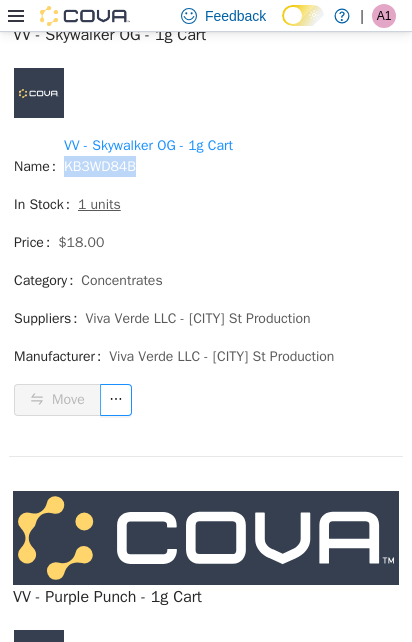 click on "KB3WD84B" at bounding box center (100, 166) 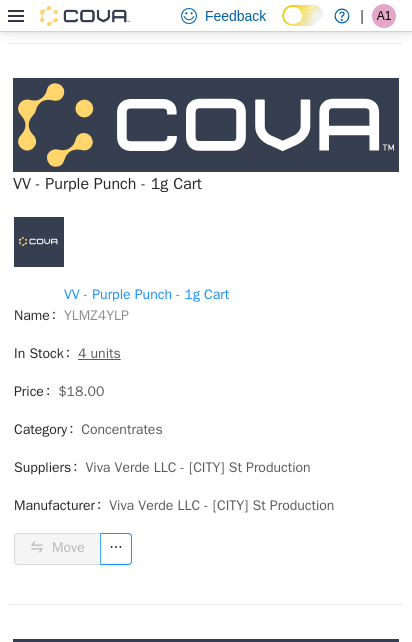 scroll, scrollTop: 6533, scrollLeft: 0, axis: vertical 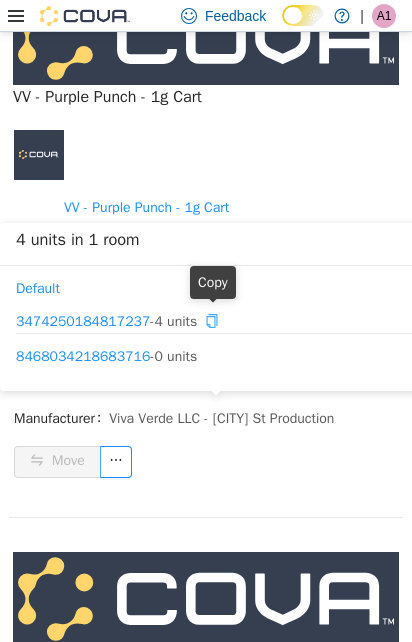 drag, startPoint x: 214, startPoint y: 315, endPoint x: 160, endPoint y: 308, distance: 54.451813 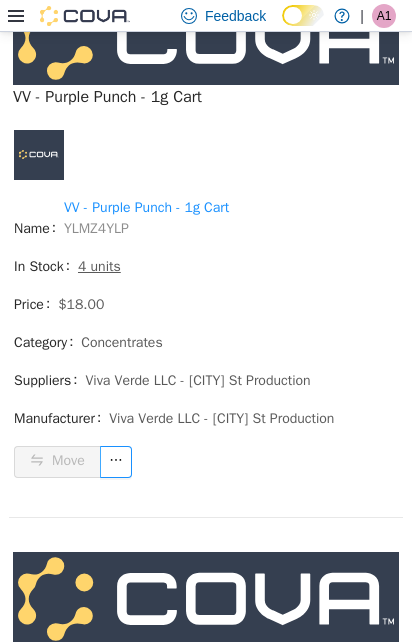click on "YLMZ4YLP" at bounding box center [96, 228] 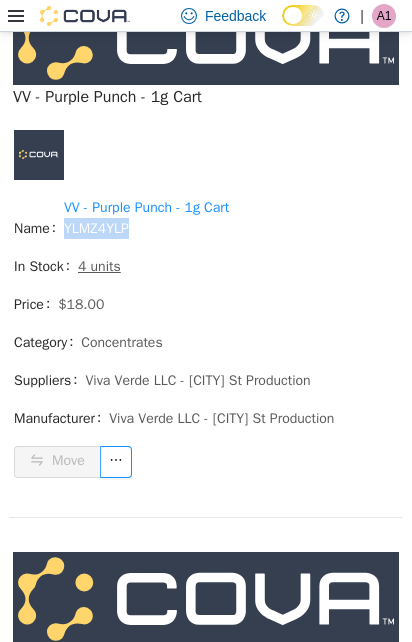 click on "YLMZ4YLP" at bounding box center [96, 228] 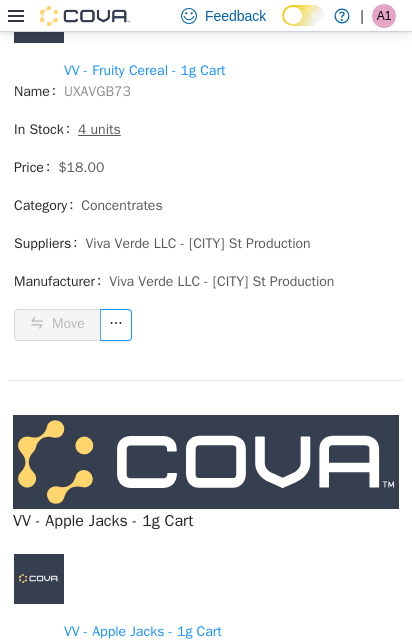 scroll, scrollTop: 7233, scrollLeft: 0, axis: vertical 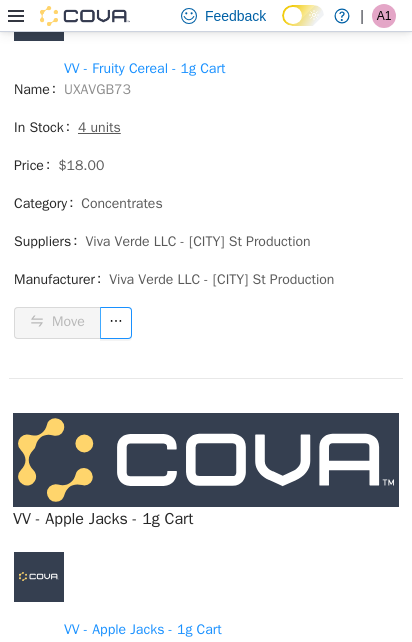 click on "UXAVGB73" at bounding box center (97, 89) 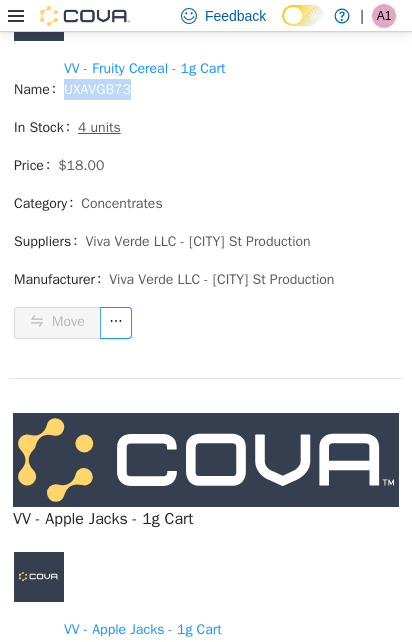 click on "UXAVGB73" at bounding box center [97, 89] 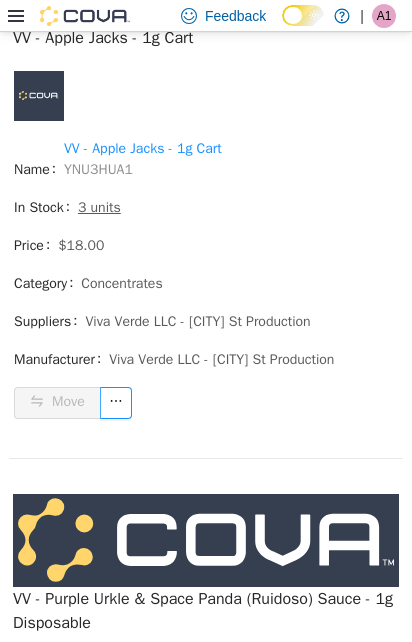 scroll, scrollTop: 7767, scrollLeft: 0, axis: vertical 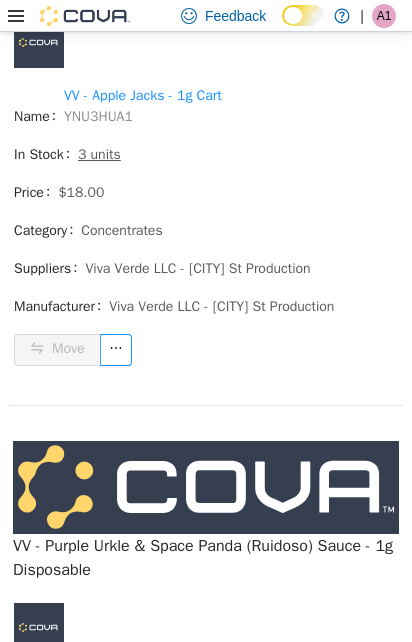 click on "YNU3HUA1" at bounding box center (98, 116) 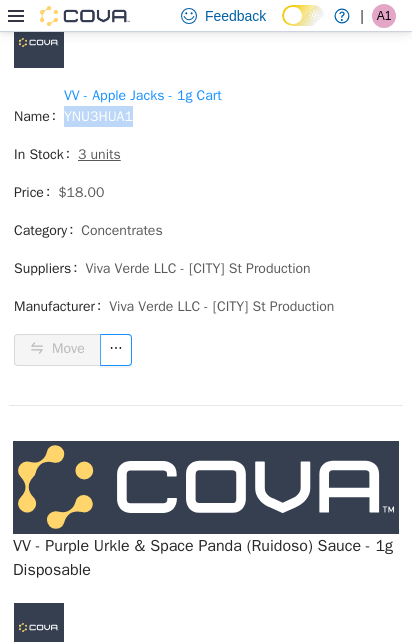 click on "YNU3HUA1" at bounding box center [98, 116] 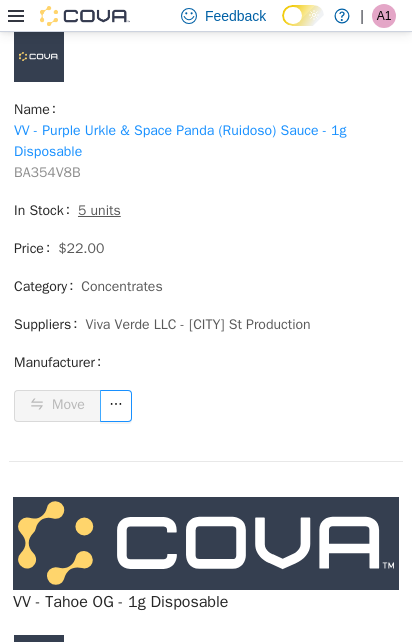 scroll, scrollTop: 8367, scrollLeft: 0, axis: vertical 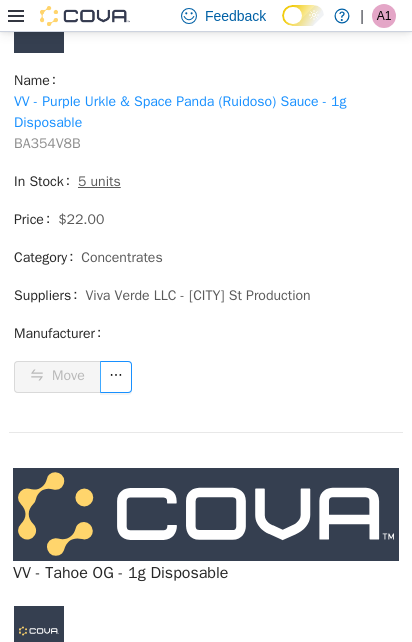 click on "BA354V8B" at bounding box center [47, 143] 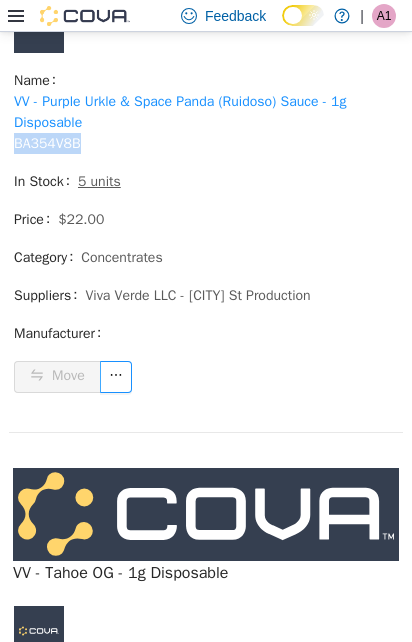click on "BA354V8B" at bounding box center [47, 143] 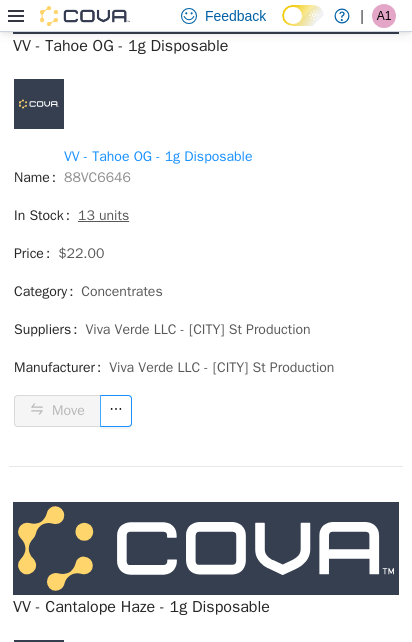scroll, scrollTop: 8900, scrollLeft: 0, axis: vertical 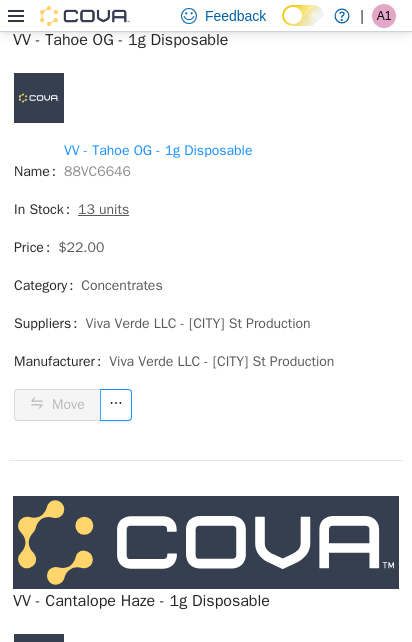 click on "88VC6646" at bounding box center (97, 171) 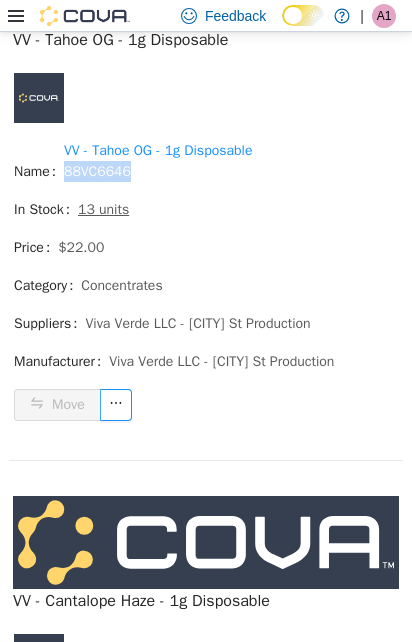 click on "88VC6646" at bounding box center [97, 171] 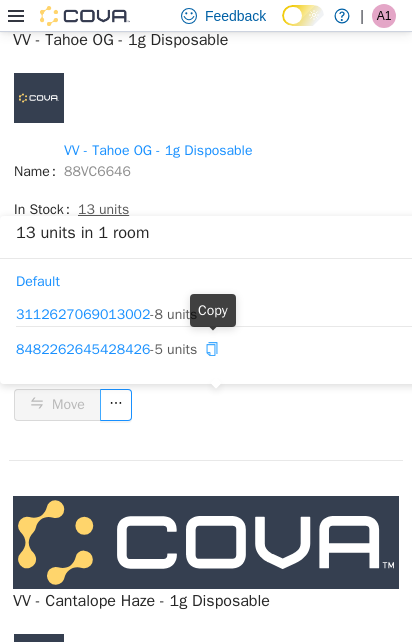 click 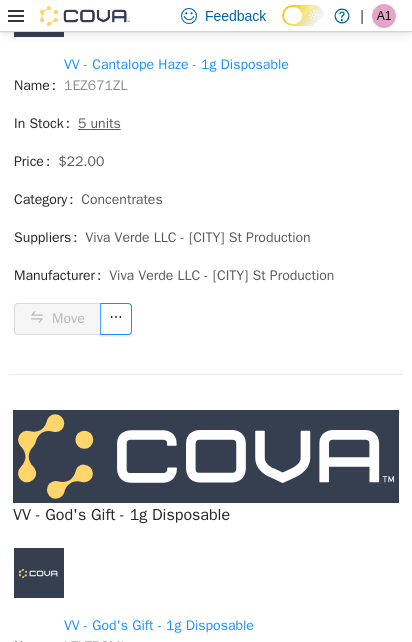scroll, scrollTop: 9600, scrollLeft: 0, axis: vertical 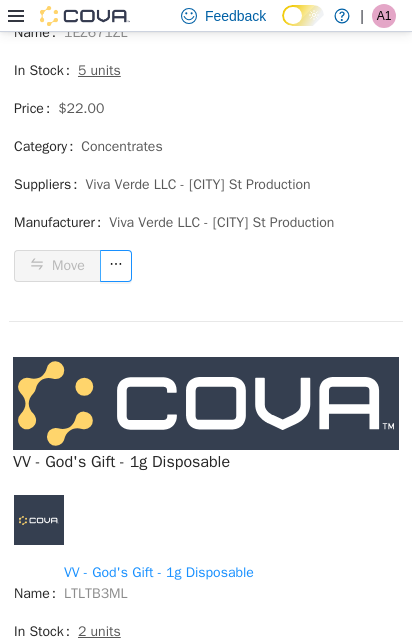 click on "1EZ671ZL" at bounding box center [96, 32] 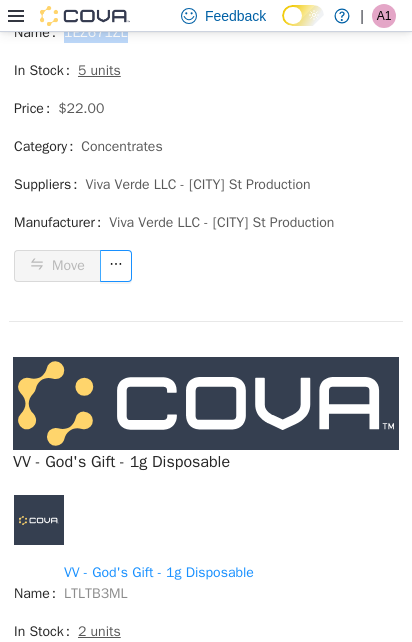 click on "1EZ671ZL" at bounding box center (96, 32) 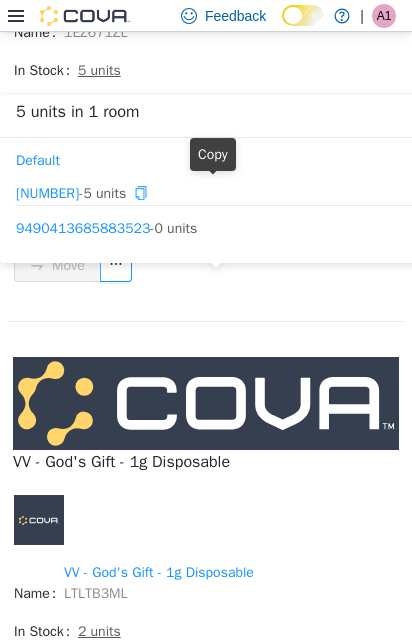 click 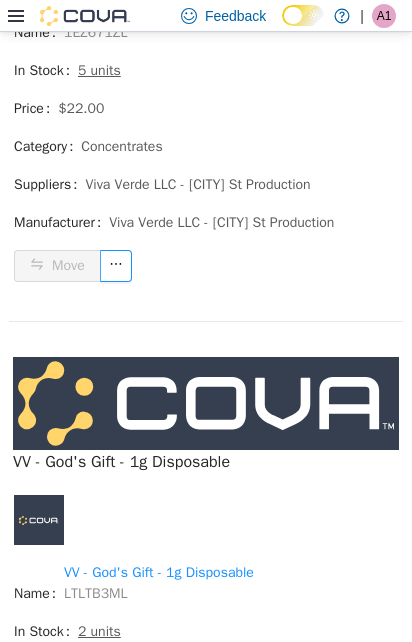 click on "1EZ671ZL" at bounding box center (96, 32) 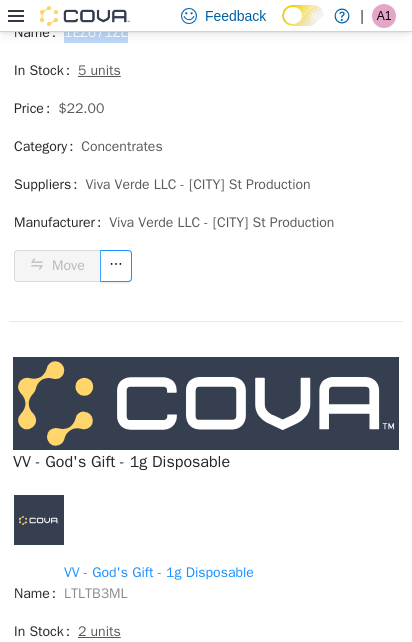 click on "1EZ671ZL" at bounding box center (96, 32) 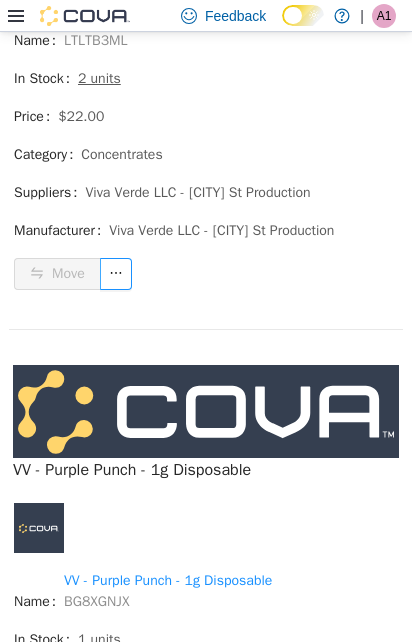 scroll, scrollTop: 10167, scrollLeft: 0, axis: vertical 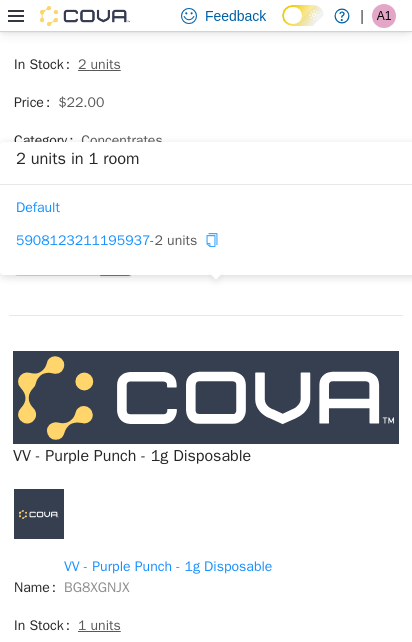 click 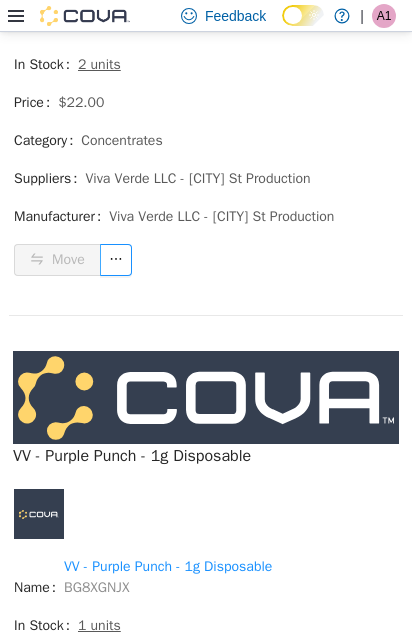 click on "LTLTB3ML" at bounding box center [96, 26] 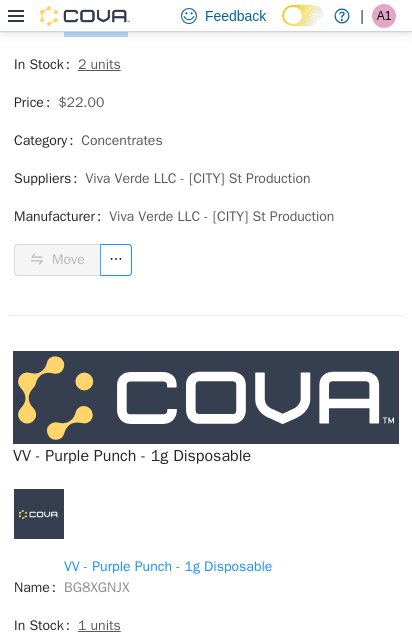 click on "LTLTB3ML" at bounding box center (96, 26) 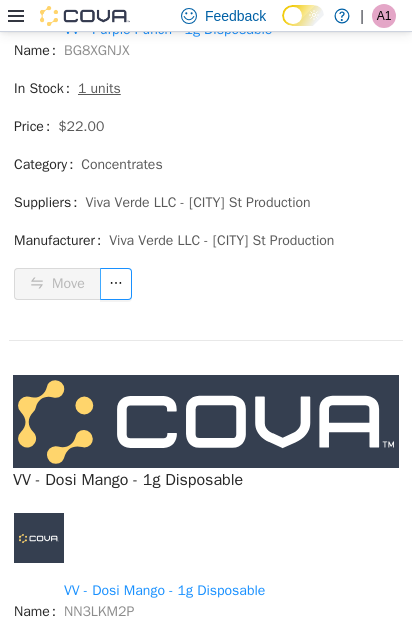 scroll, scrollTop: 10767, scrollLeft: 0, axis: vertical 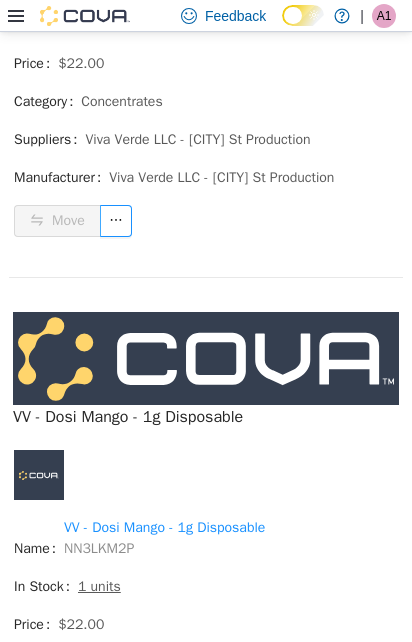 click on "BG8XGNJX" at bounding box center (96, -13) 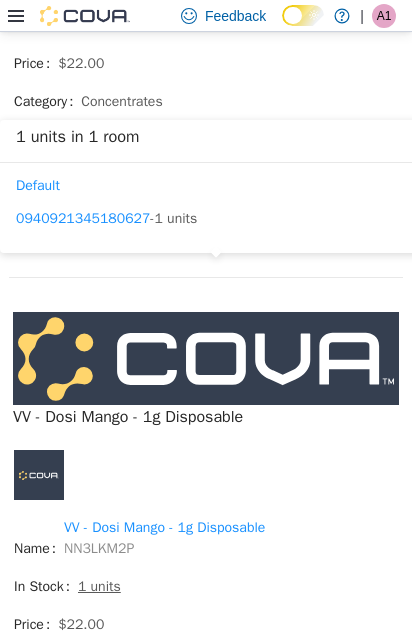click on "1 units" at bounding box center (99, 25) 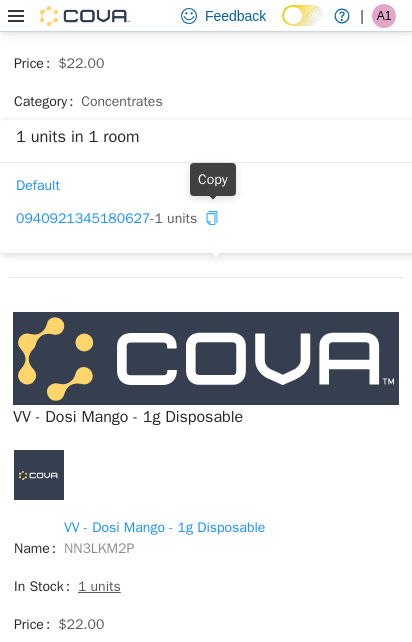 click 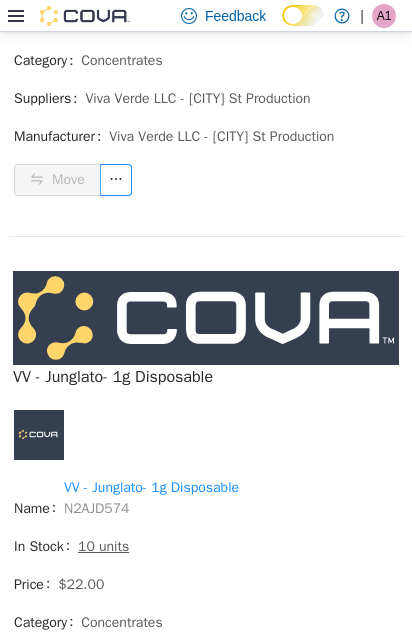 scroll, scrollTop: 11333, scrollLeft: 0, axis: vertical 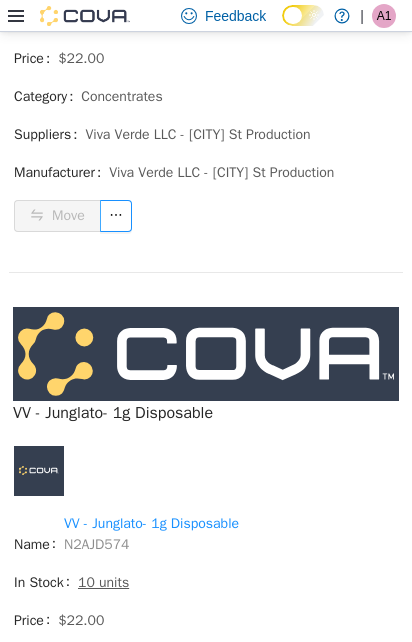 click on "NN3LKM2P" at bounding box center (99, -18) 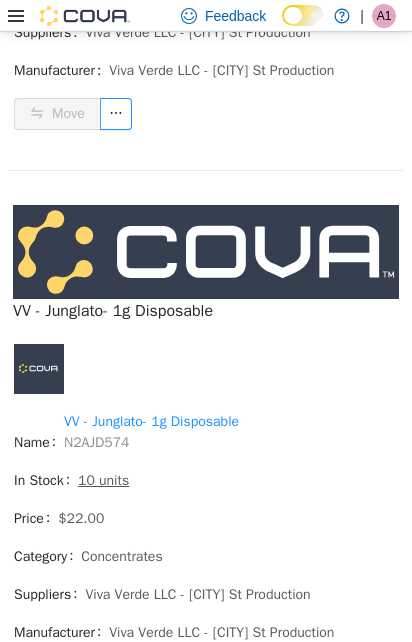 scroll, scrollTop: 11433, scrollLeft: 0, axis: vertical 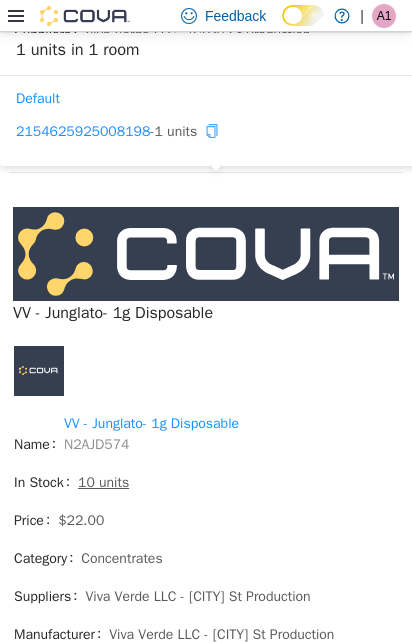 drag, startPoint x: 213, startPoint y: 127, endPoint x: 169, endPoint y: 164, distance: 57.48913 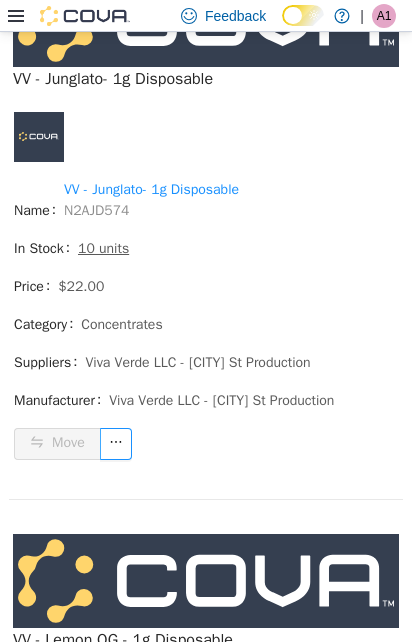 scroll, scrollTop: 11833, scrollLeft: 0, axis: vertical 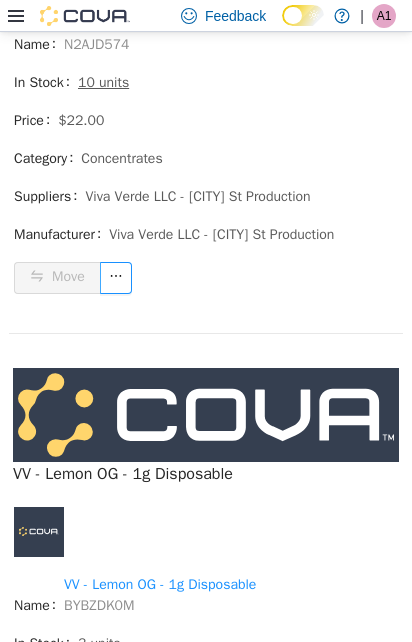 click on "N2AJD574" at bounding box center [96, 44] 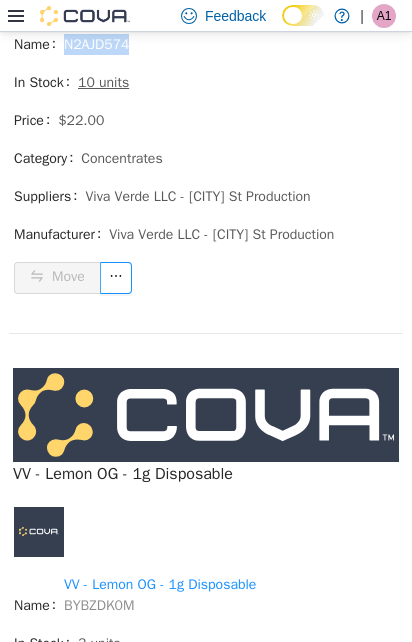 click on "N2AJD574" at bounding box center (96, 44) 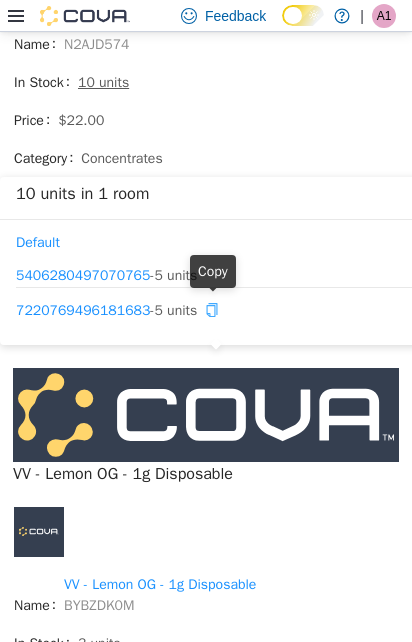 drag, startPoint x: 218, startPoint y: 300, endPoint x: 175, endPoint y: 328, distance: 51.312767 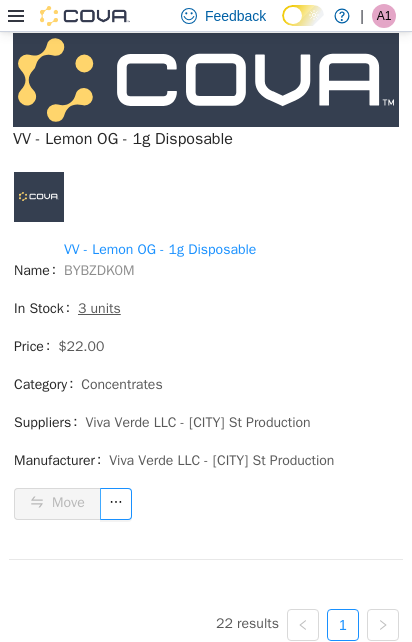 scroll, scrollTop: 12400, scrollLeft: 0, axis: vertical 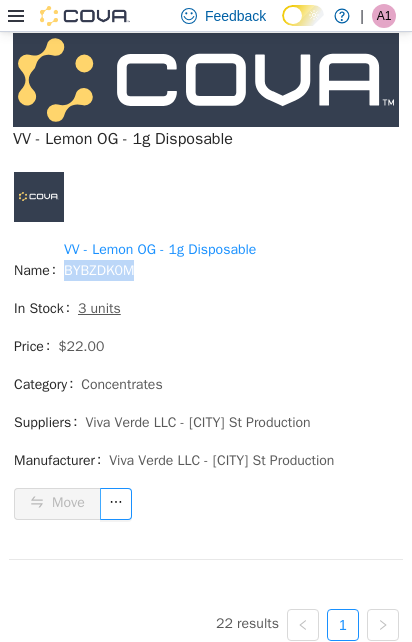 click on "BYBZDK0M" at bounding box center [99, 270] 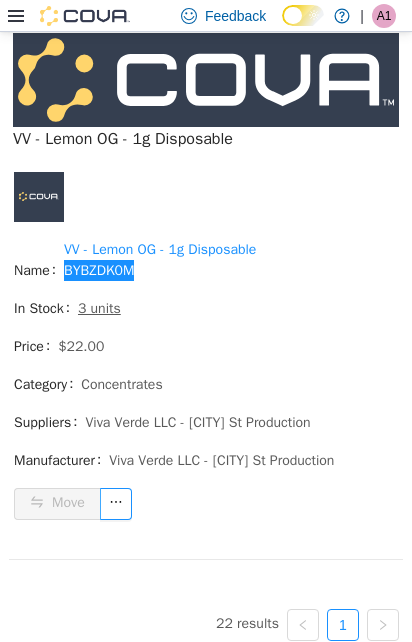 scroll, scrollTop: 12493, scrollLeft: 0, axis: vertical 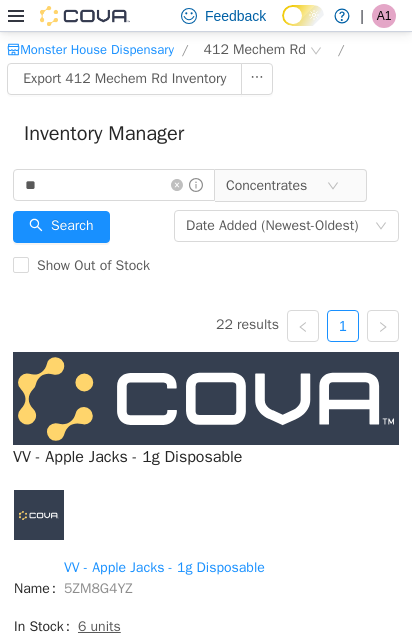 drag, startPoint x: 397, startPoint y: 592, endPoint x: 231, endPoint y: 64, distance: 553.4799 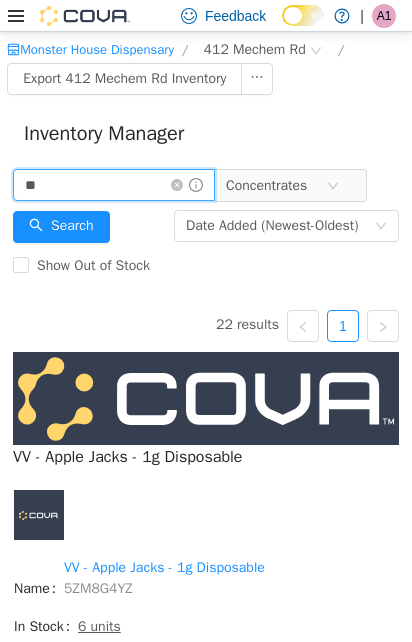 drag, startPoint x: 54, startPoint y: 181, endPoint x: -21, endPoint y: 189, distance: 75.42546 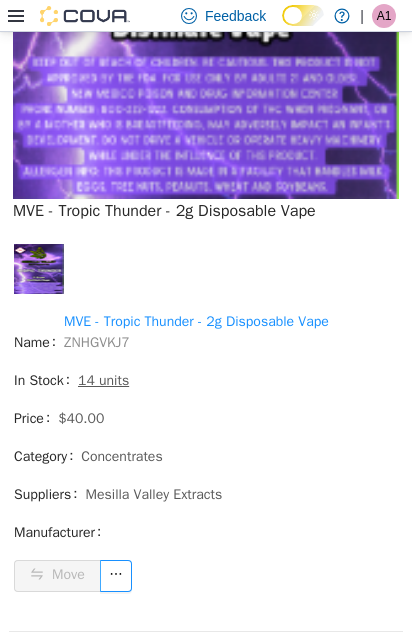 scroll, scrollTop: 2891, scrollLeft: 0, axis: vertical 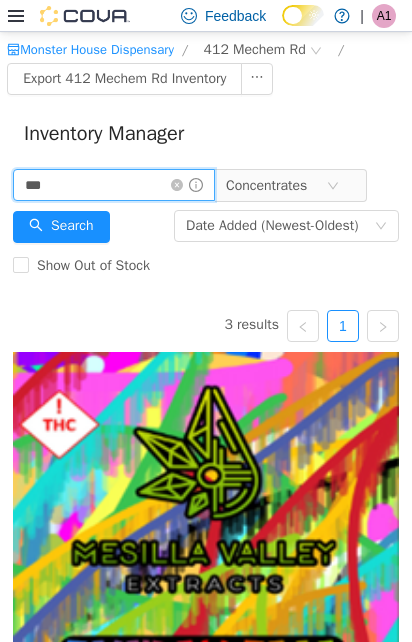 drag, startPoint x: 62, startPoint y: 183, endPoint x: -61, endPoint y: 181, distance: 123.01626 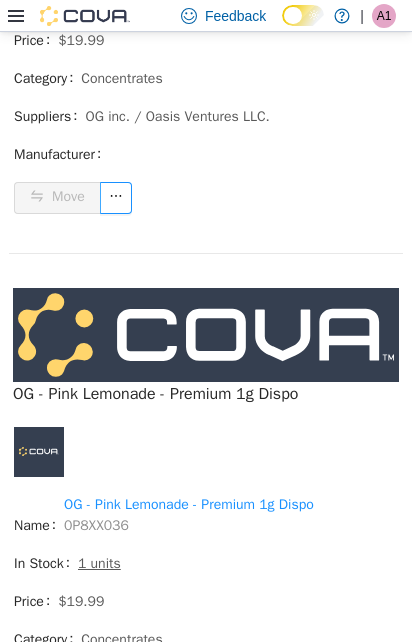 scroll, scrollTop: 1367, scrollLeft: 0, axis: vertical 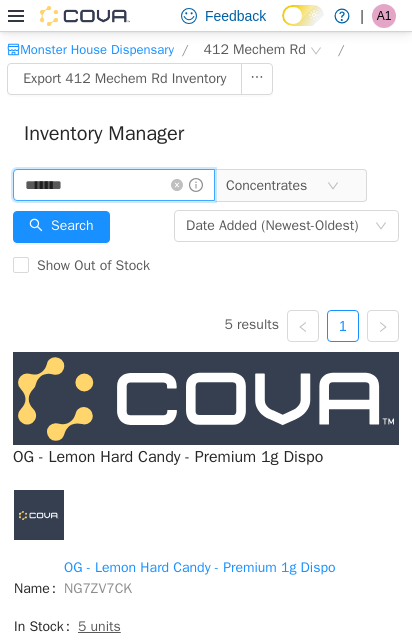 drag, startPoint x: 109, startPoint y: 189, endPoint x: -112, endPoint y: 205, distance: 221.57843 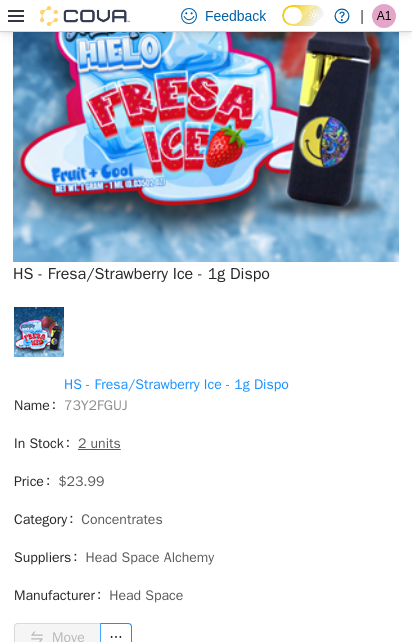 scroll, scrollTop: 3302, scrollLeft: 0, axis: vertical 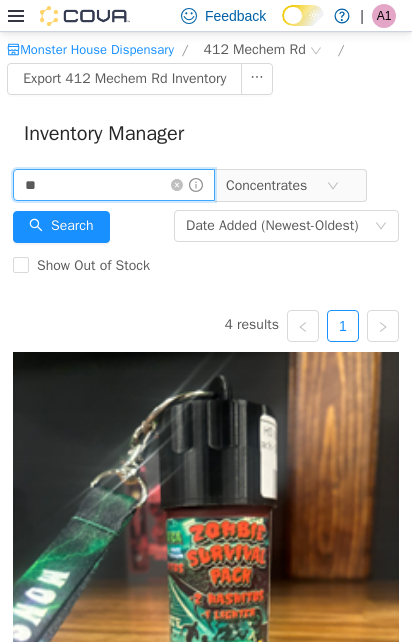 drag, startPoint x: 65, startPoint y: 187, endPoint x: -44, endPoint y: 187, distance: 109 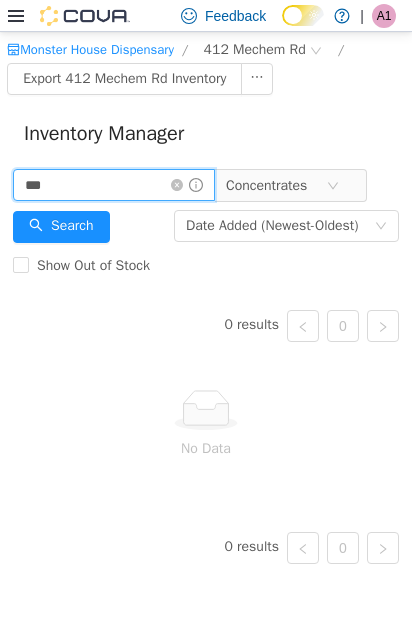 type on "***" 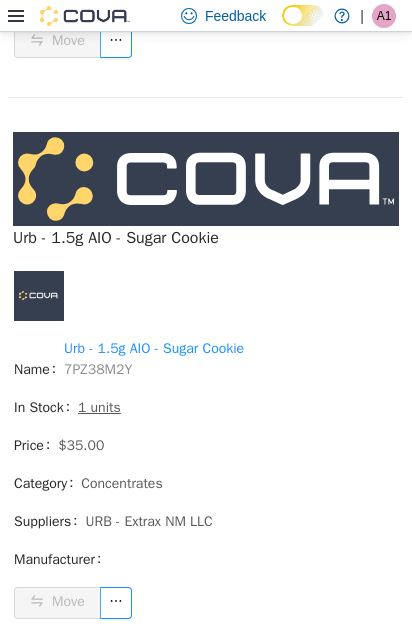scroll, scrollTop: 2467, scrollLeft: 0, axis: vertical 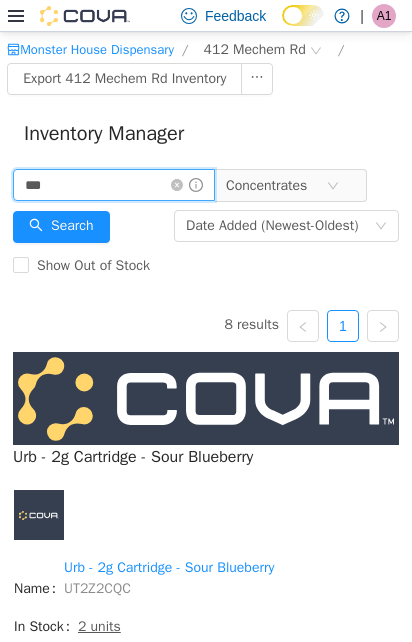 drag, startPoint x: 56, startPoint y: 198, endPoint x: -40, endPoint y: 198, distance: 96 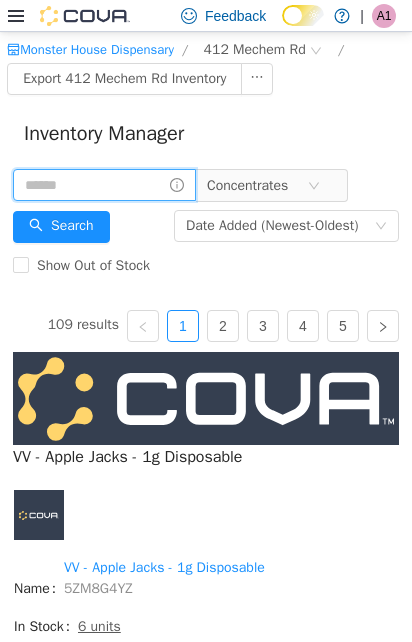 click at bounding box center [104, 185] 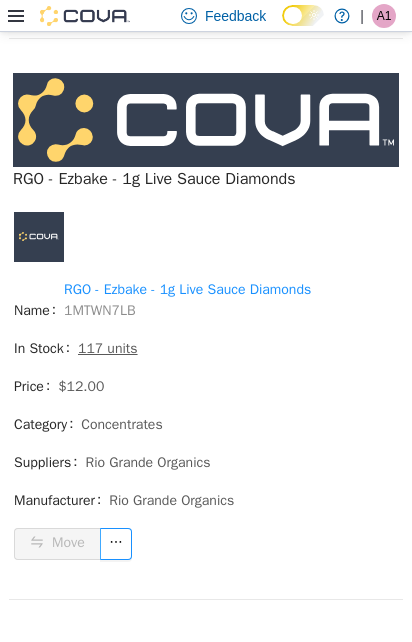 scroll, scrollTop: 873, scrollLeft: 0, axis: vertical 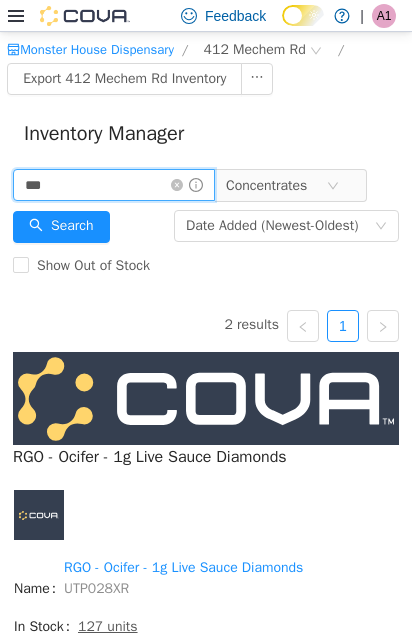 drag, startPoint x: 94, startPoint y: 169, endPoint x: -16, endPoint y: 182, distance: 110.76552 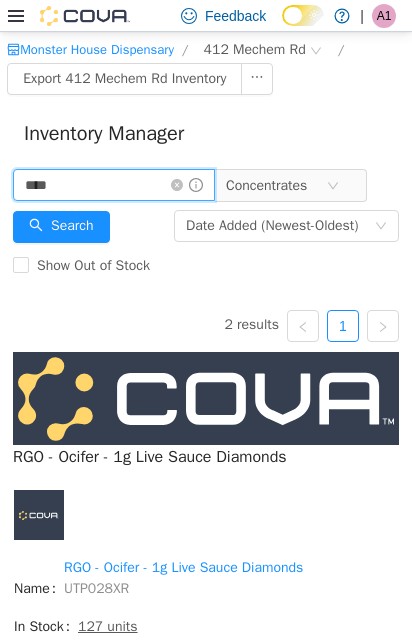 type on "****" 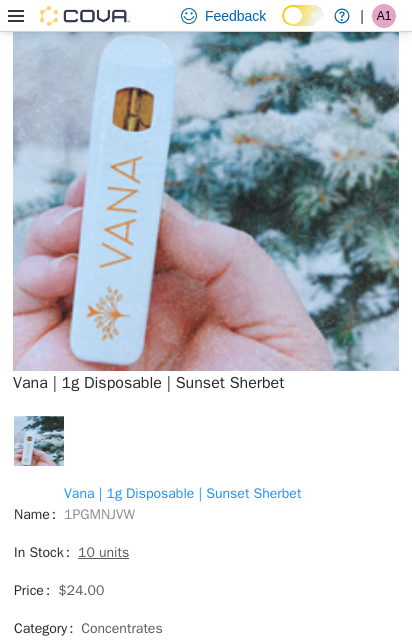 scroll, scrollTop: 12400, scrollLeft: 0, axis: vertical 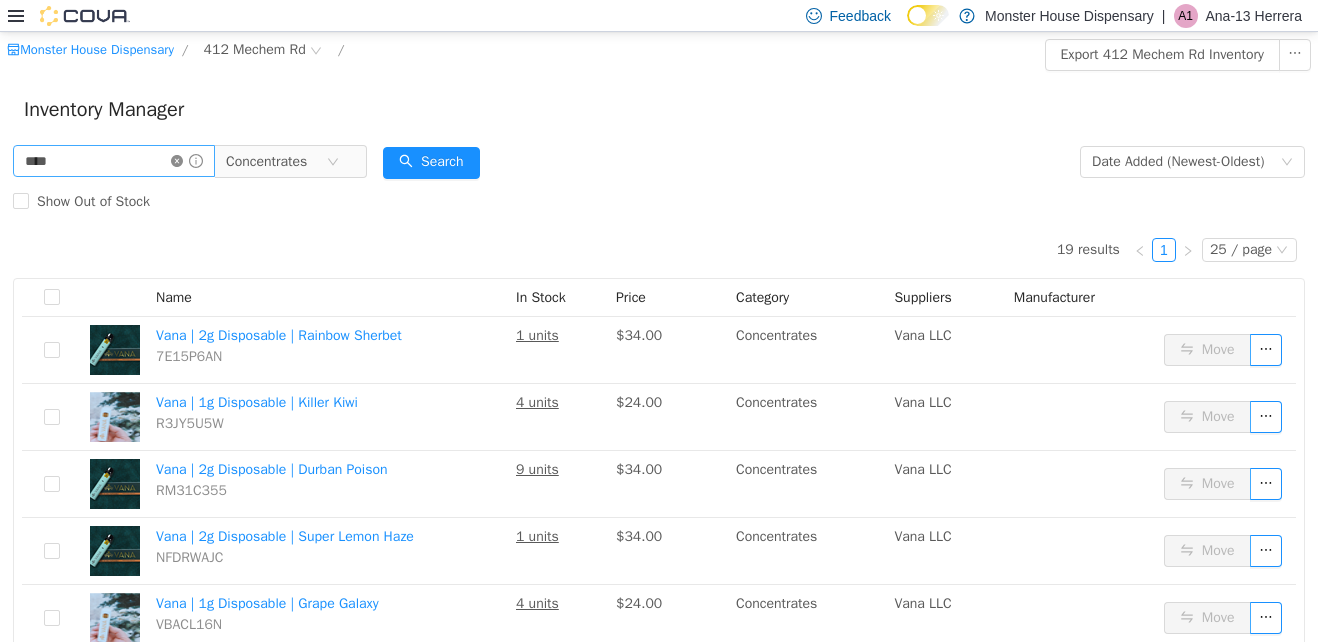 click 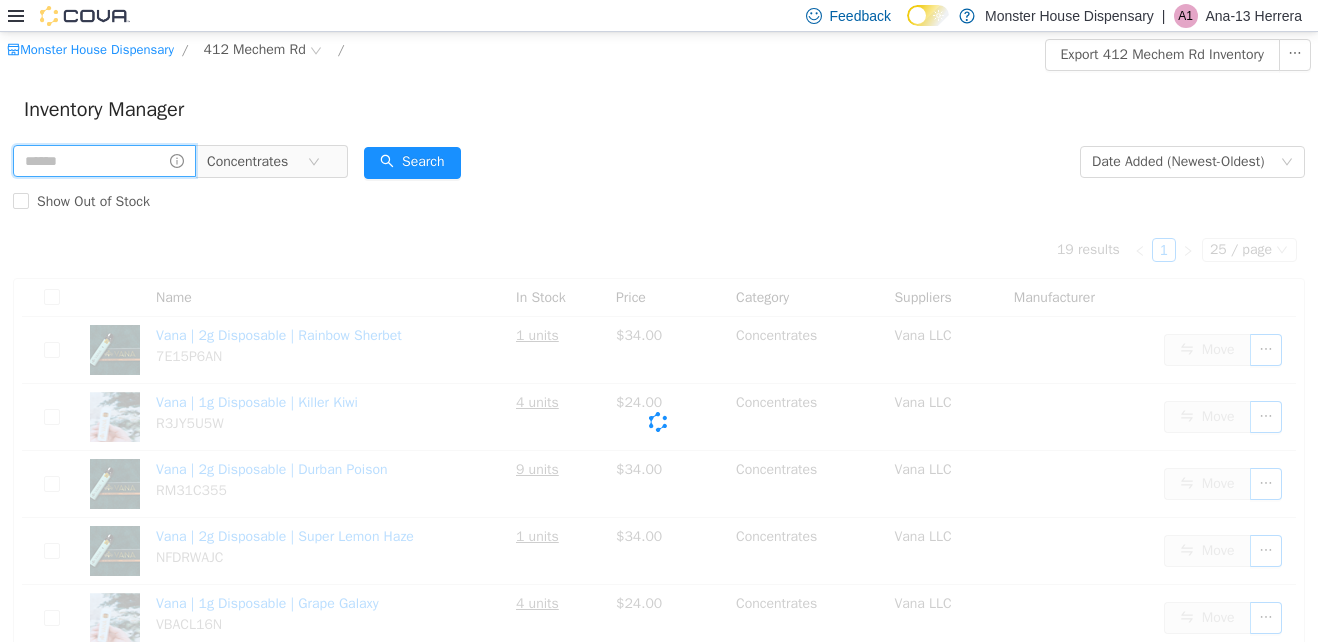 click at bounding box center (104, 161) 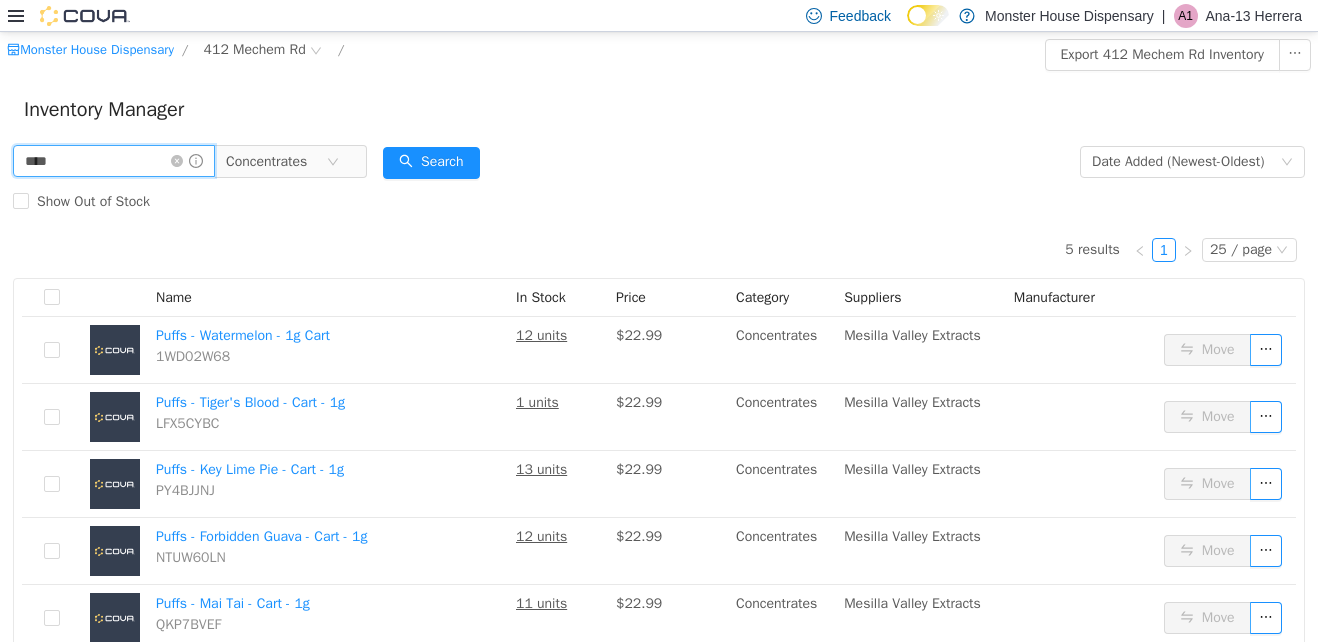 scroll, scrollTop: 67, scrollLeft: 0, axis: vertical 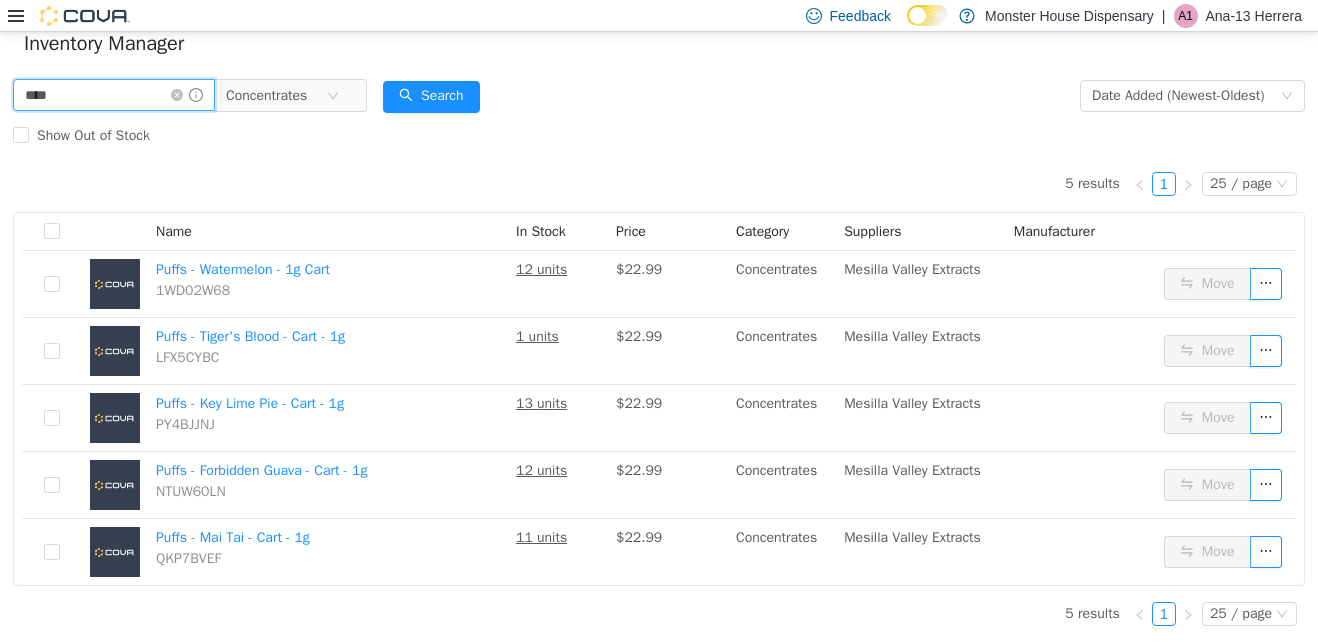 drag, startPoint x: 125, startPoint y: 93, endPoint x: -4, endPoint y: 87, distance: 129.13947 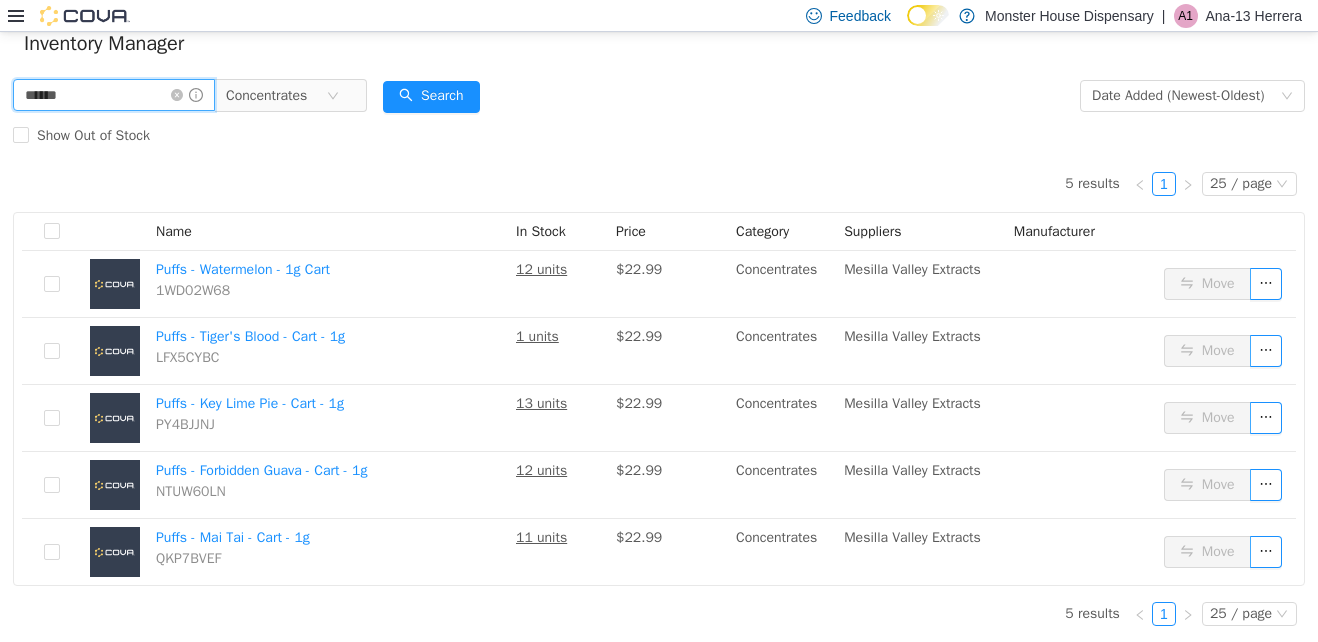 type on "******" 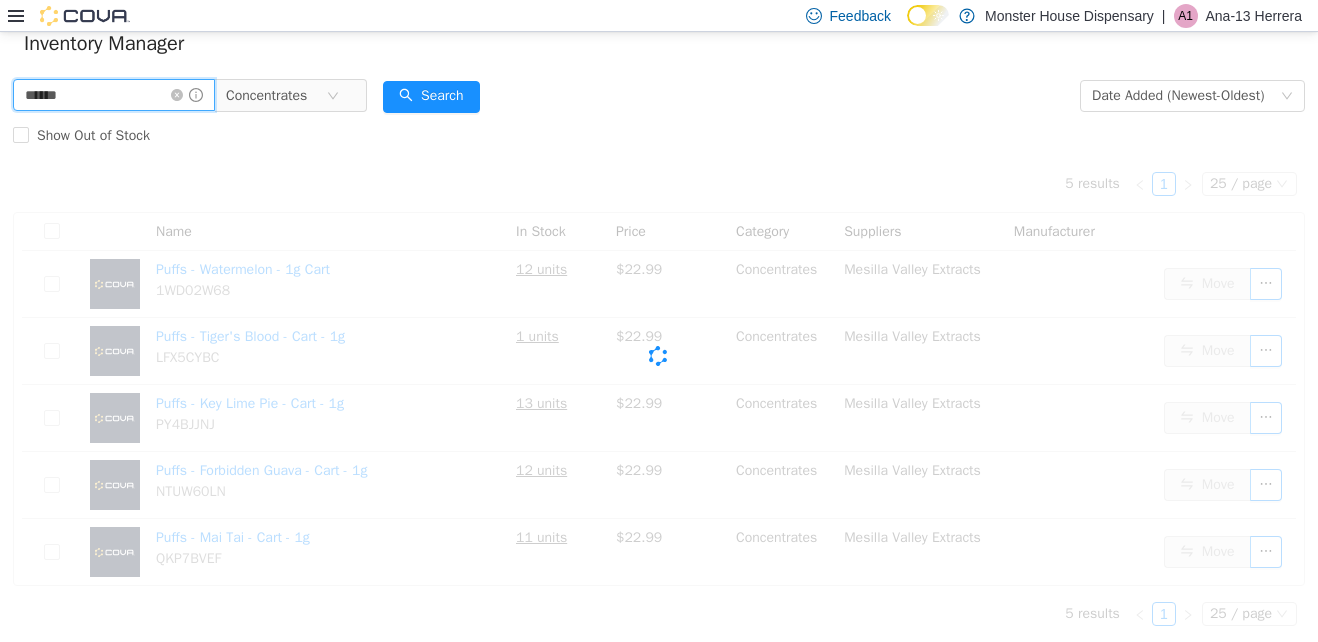 scroll, scrollTop: 0, scrollLeft: 0, axis: both 